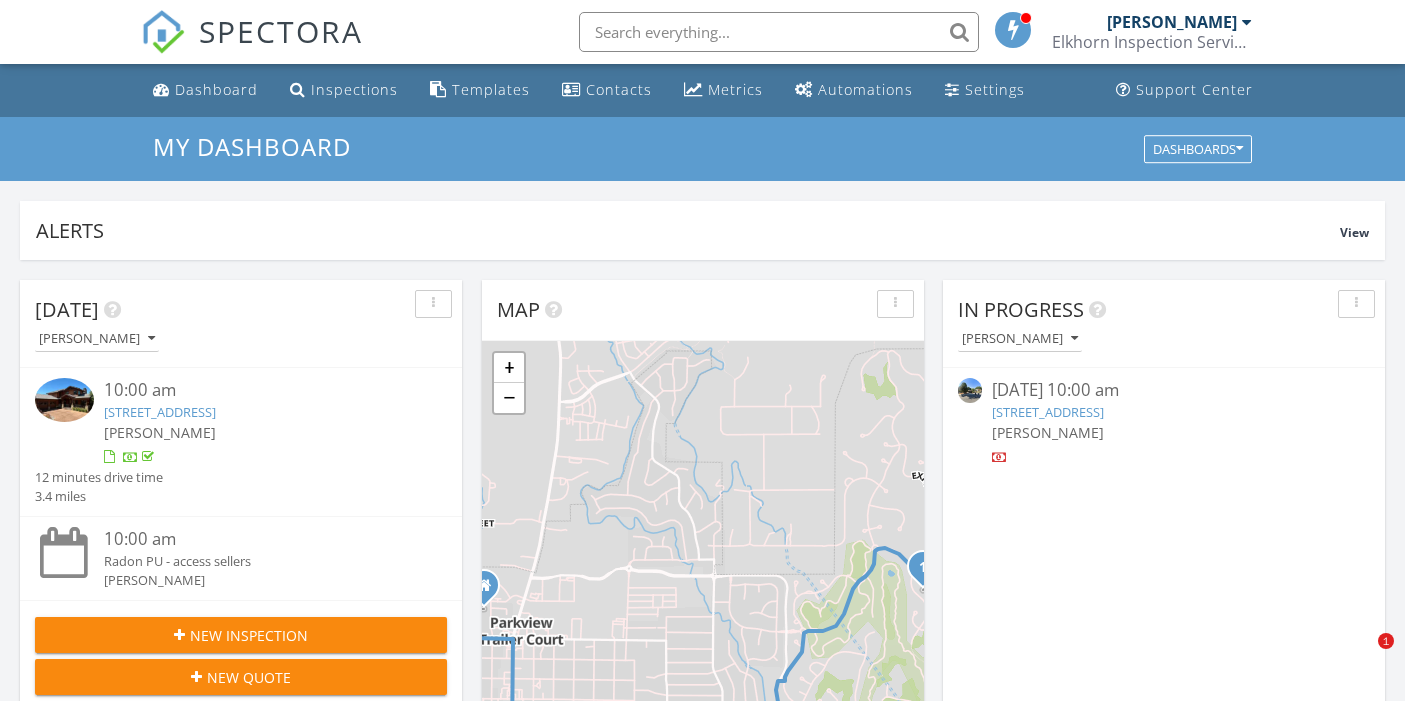 scroll, scrollTop: 0, scrollLeft: 0, axis: both 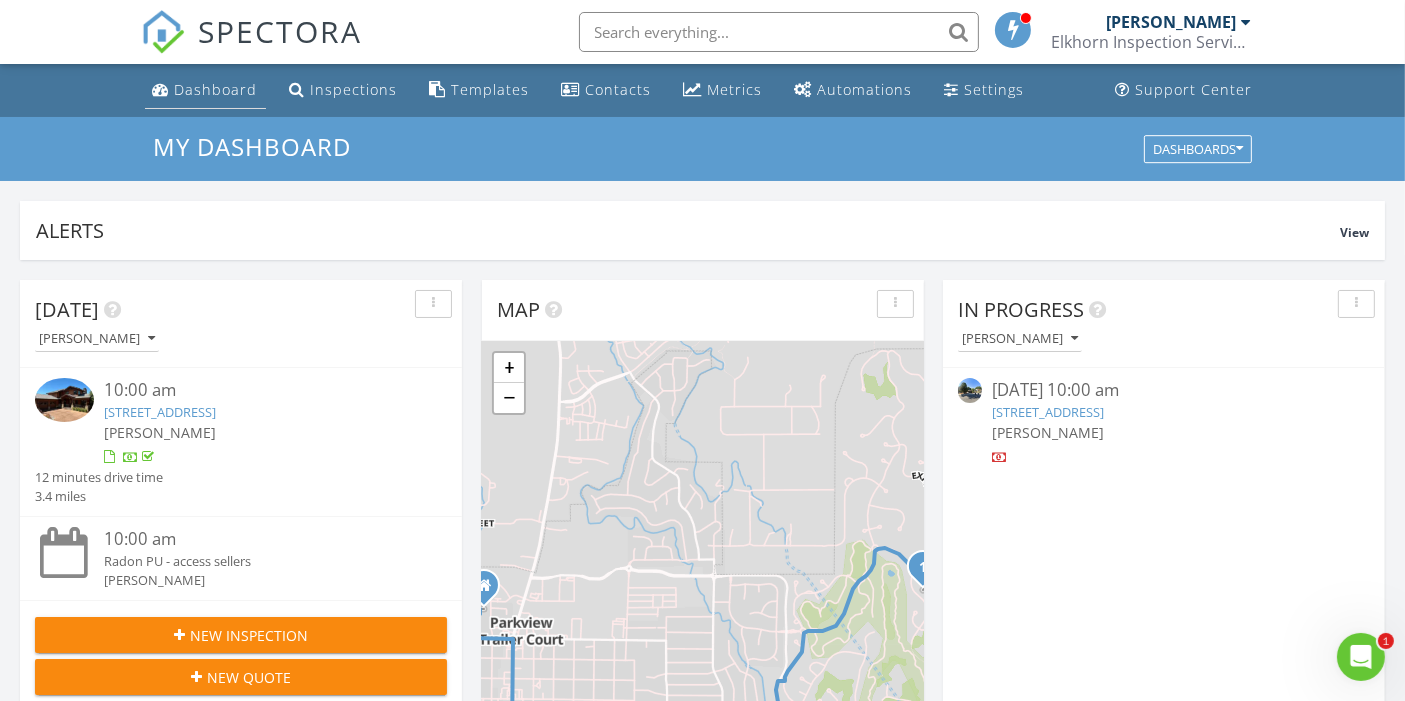 click on "Dashboard" at bounding box center (205, 90) 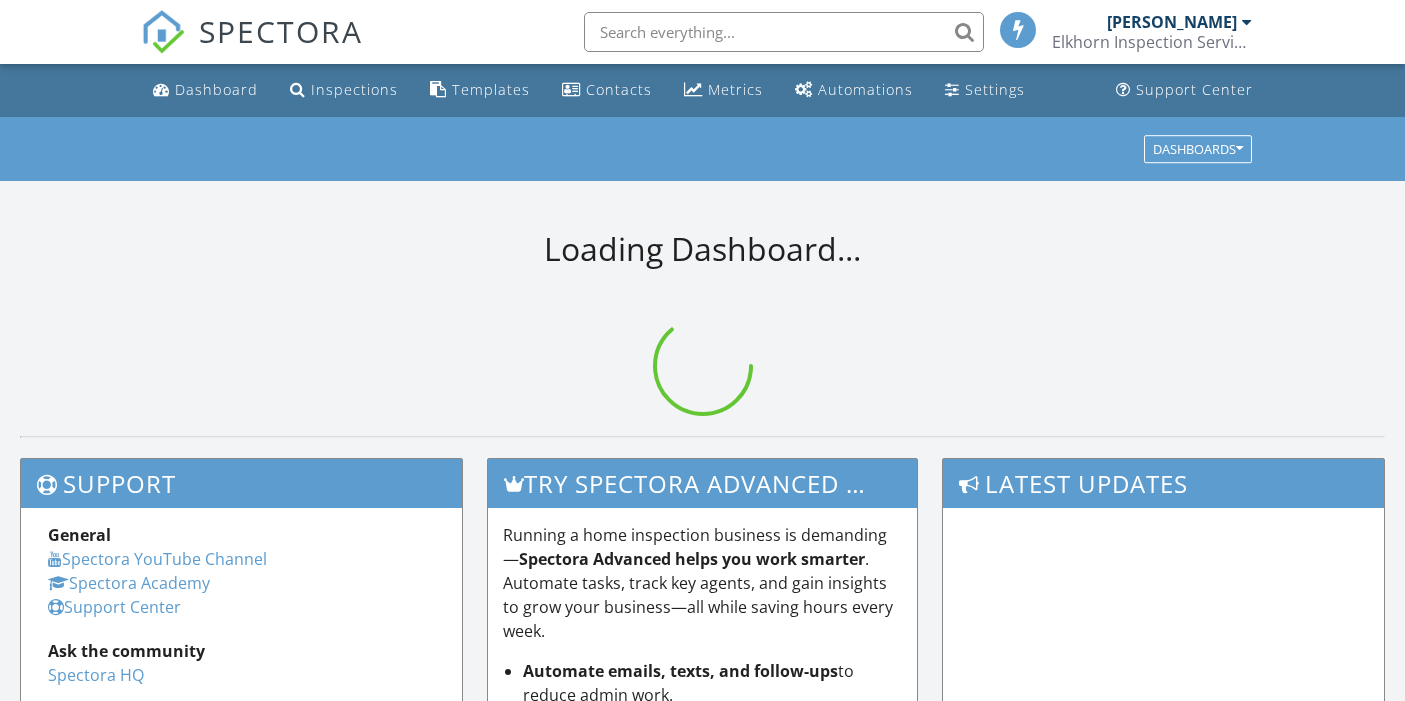 scroll, scrollTop: 0, scrollLeft: 0, axis: both 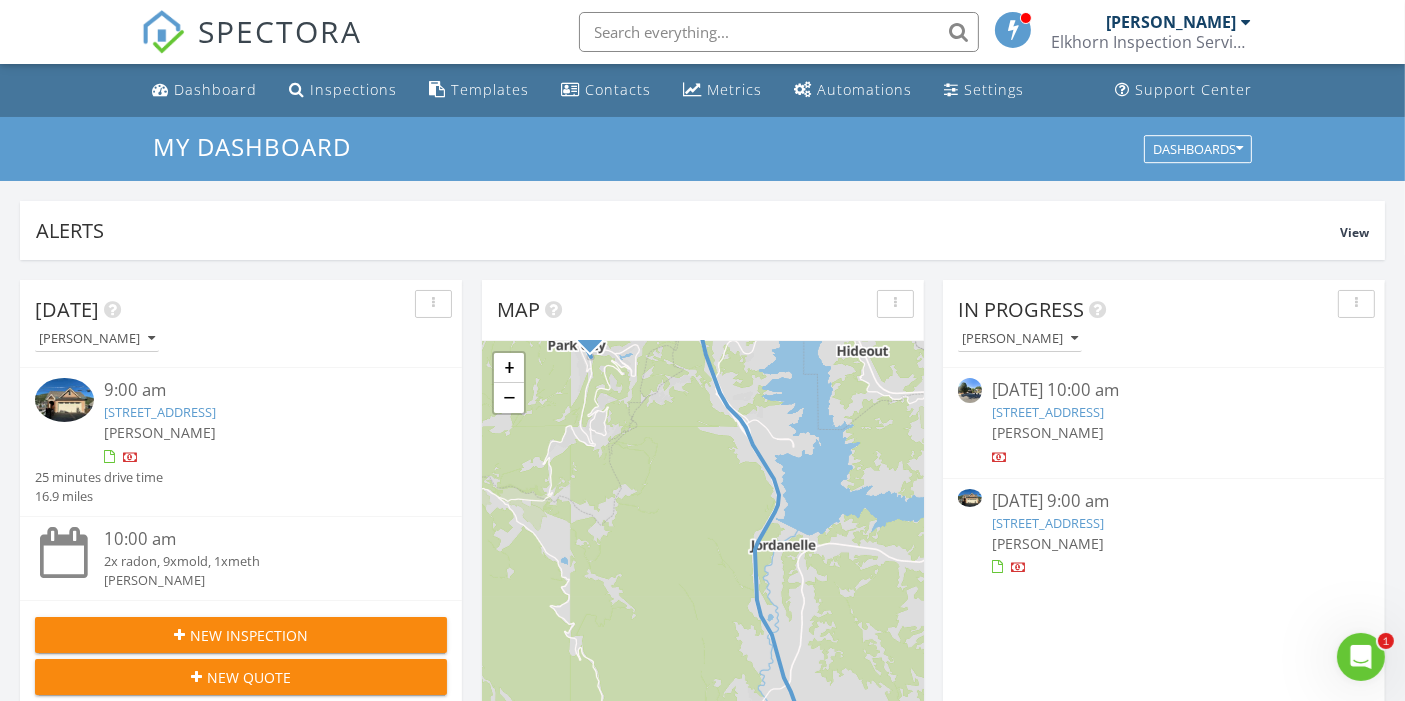 click on "[STREET_ADDRESS]" at bounding box center (1048, 523) 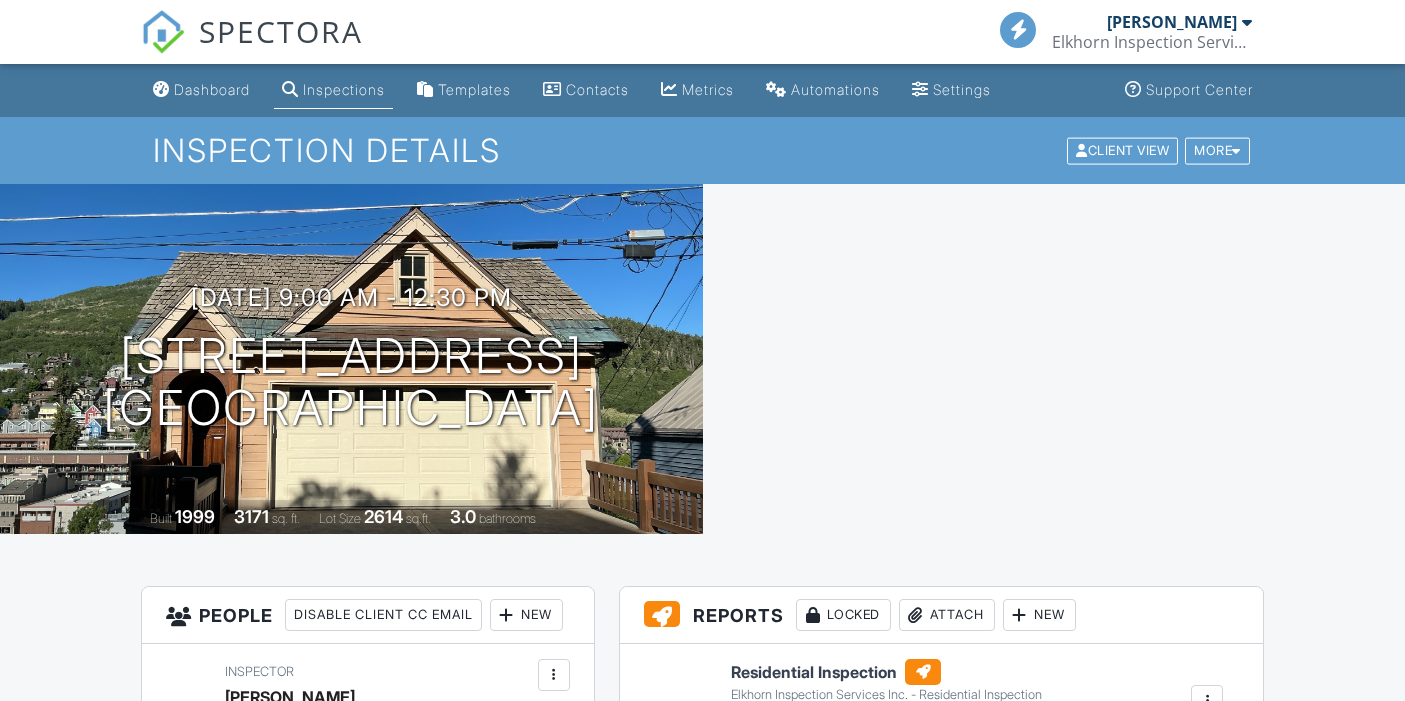 scroll, scrollTop: 0, scrollLeft: 0, axis: both 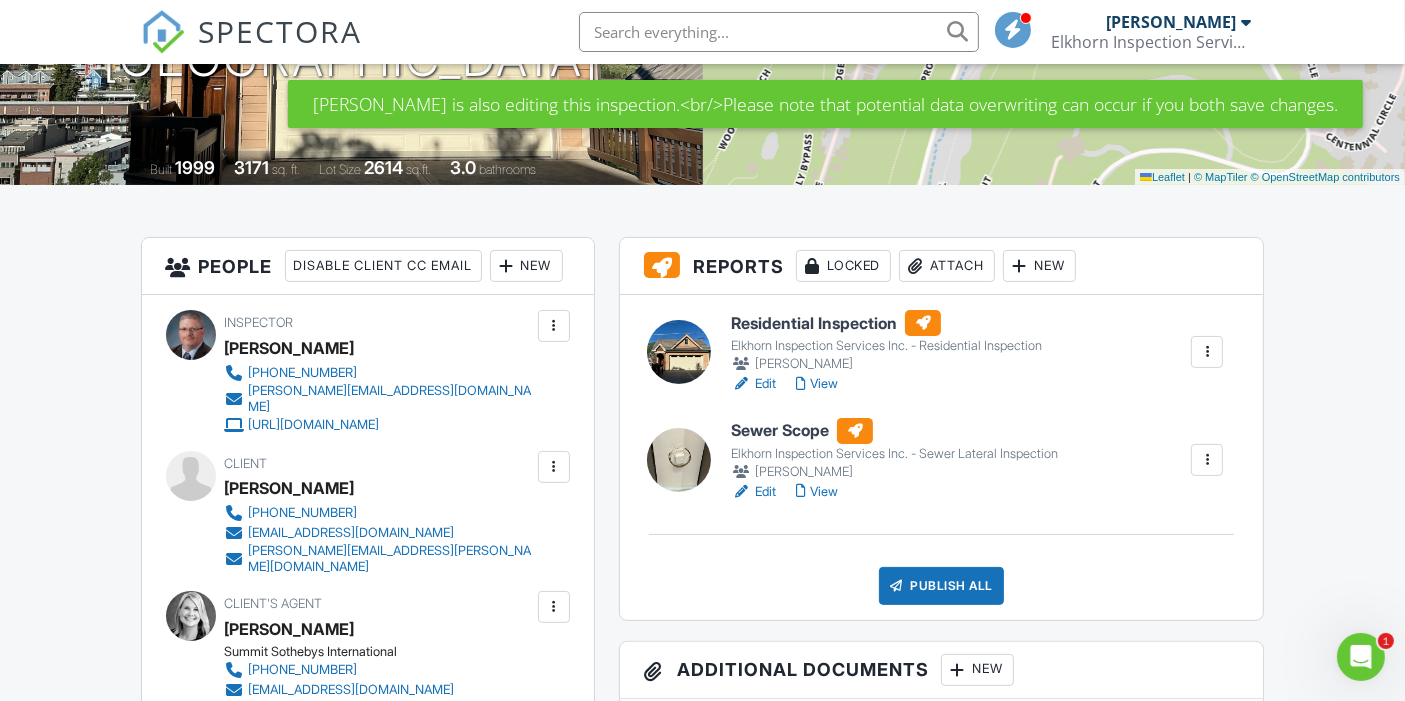 click on "Edit" at bounding box center (753, 492) 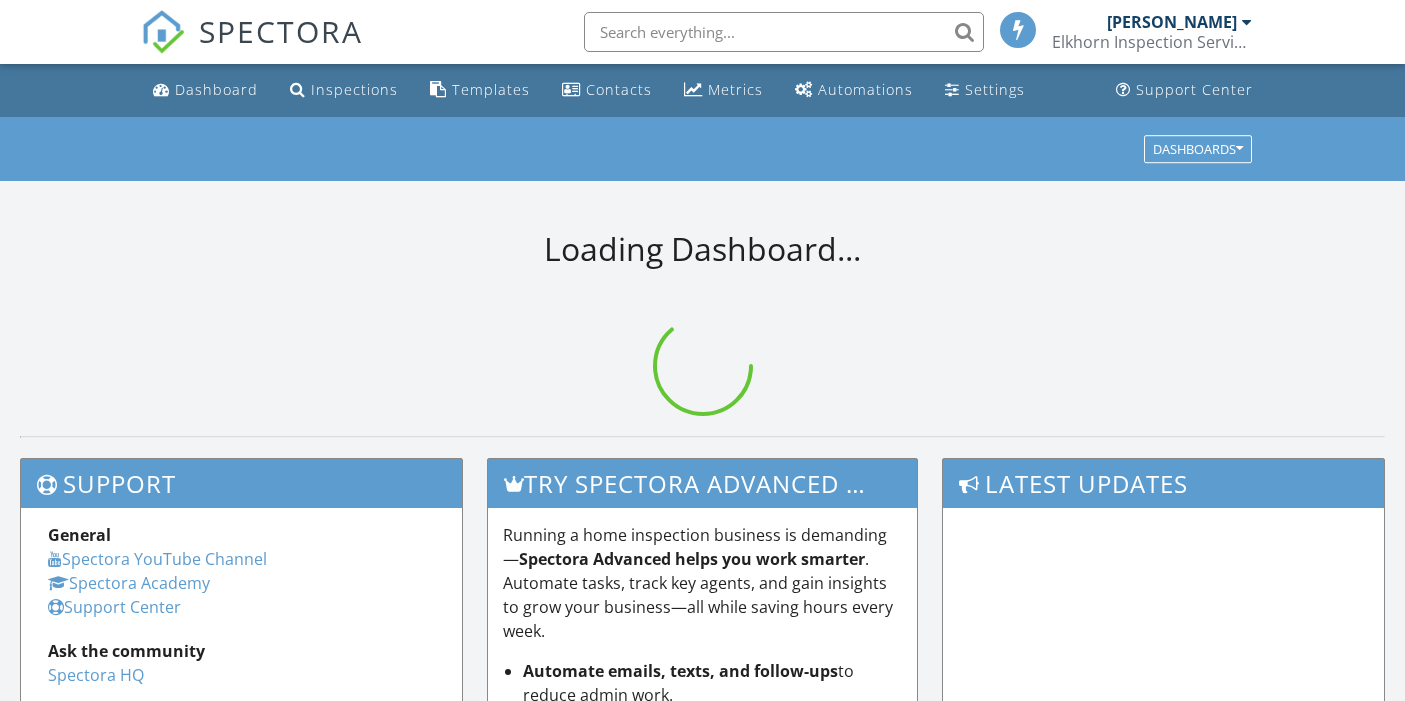 scroll, scrollTop: 0, scrollLeft: 0, axis: both 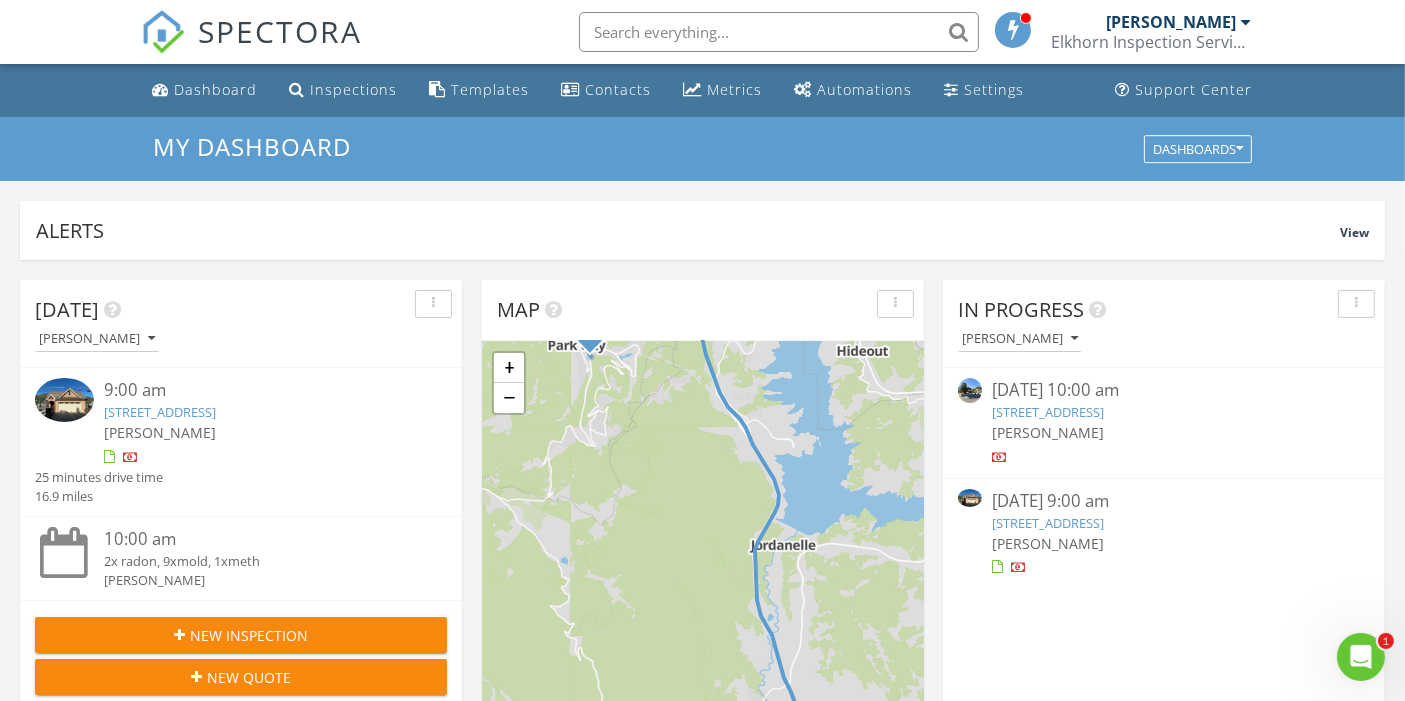 click on "329 Ontario Ave, Park City, UT 84060" at bounding box center (1048, 523) 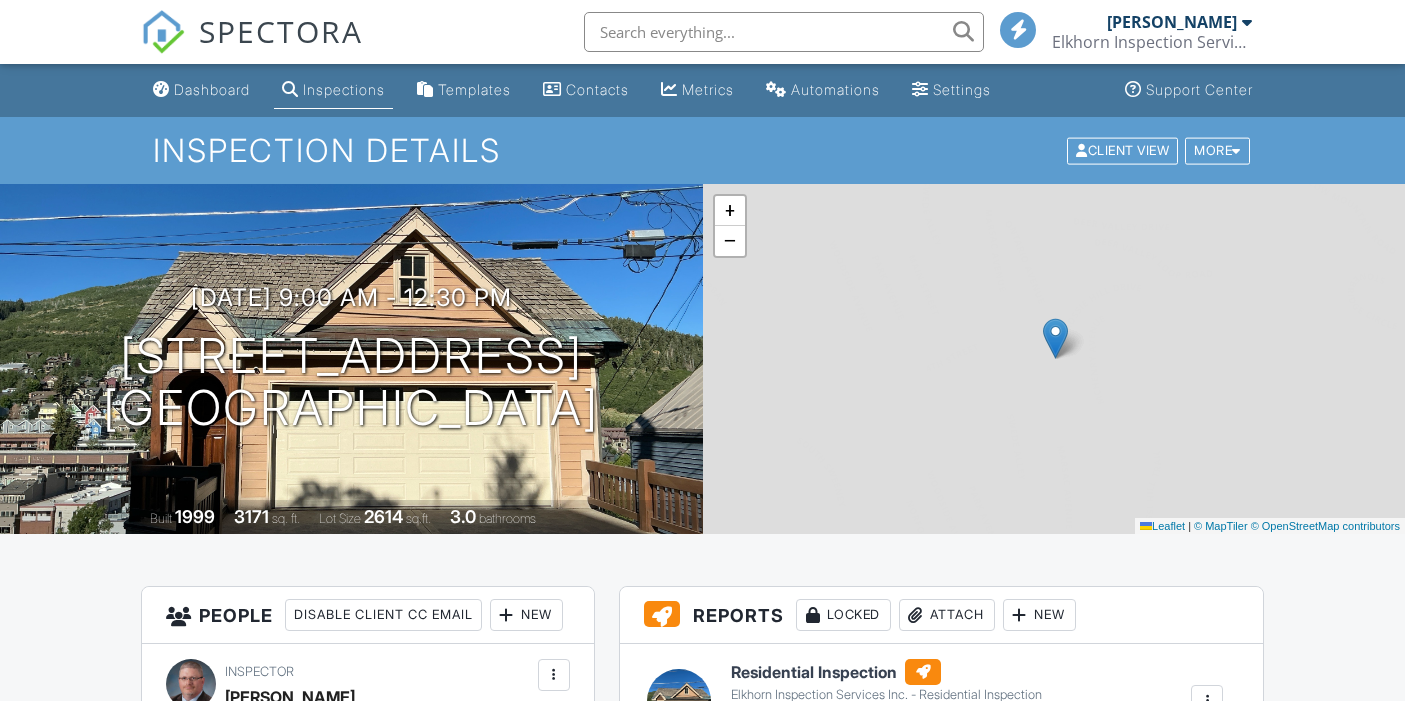 scroll, scrollTop: 0, scrollLeft: 0, axis: both 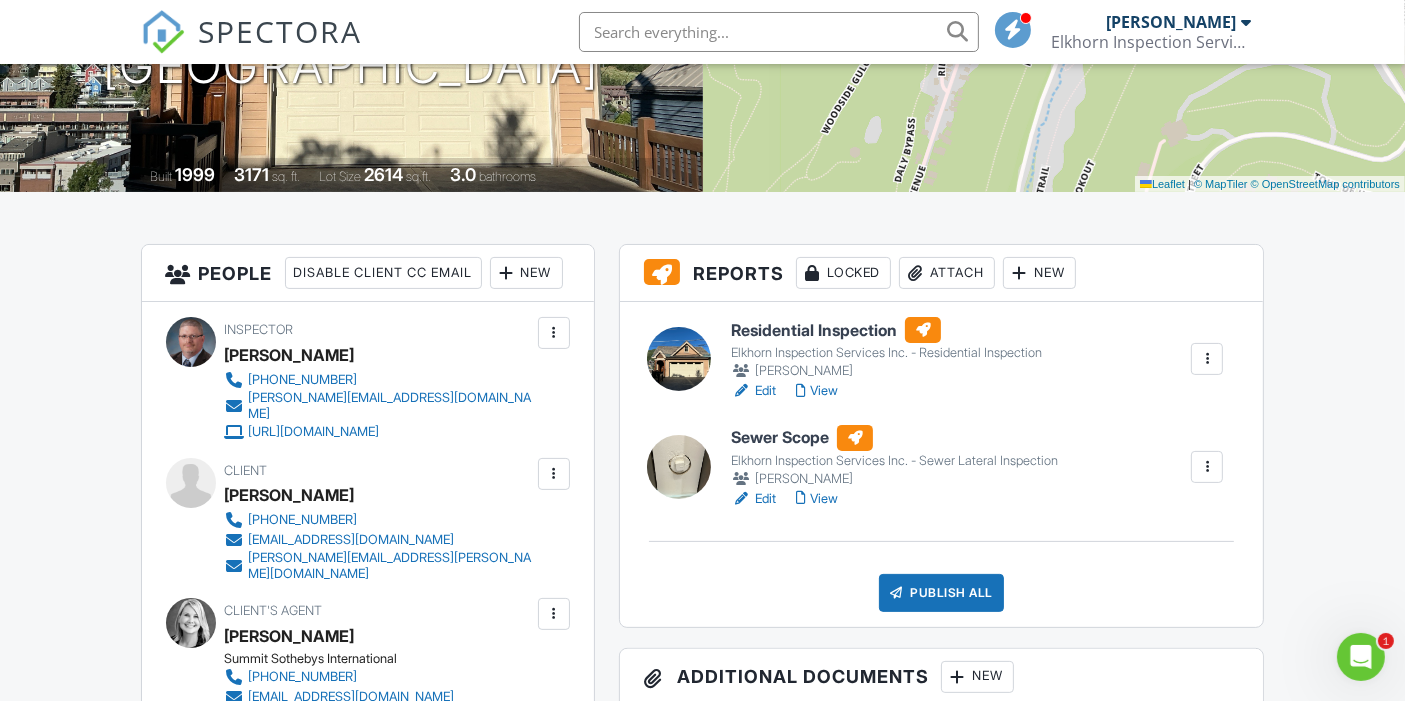click on "View" at bounding box center [817, 391] 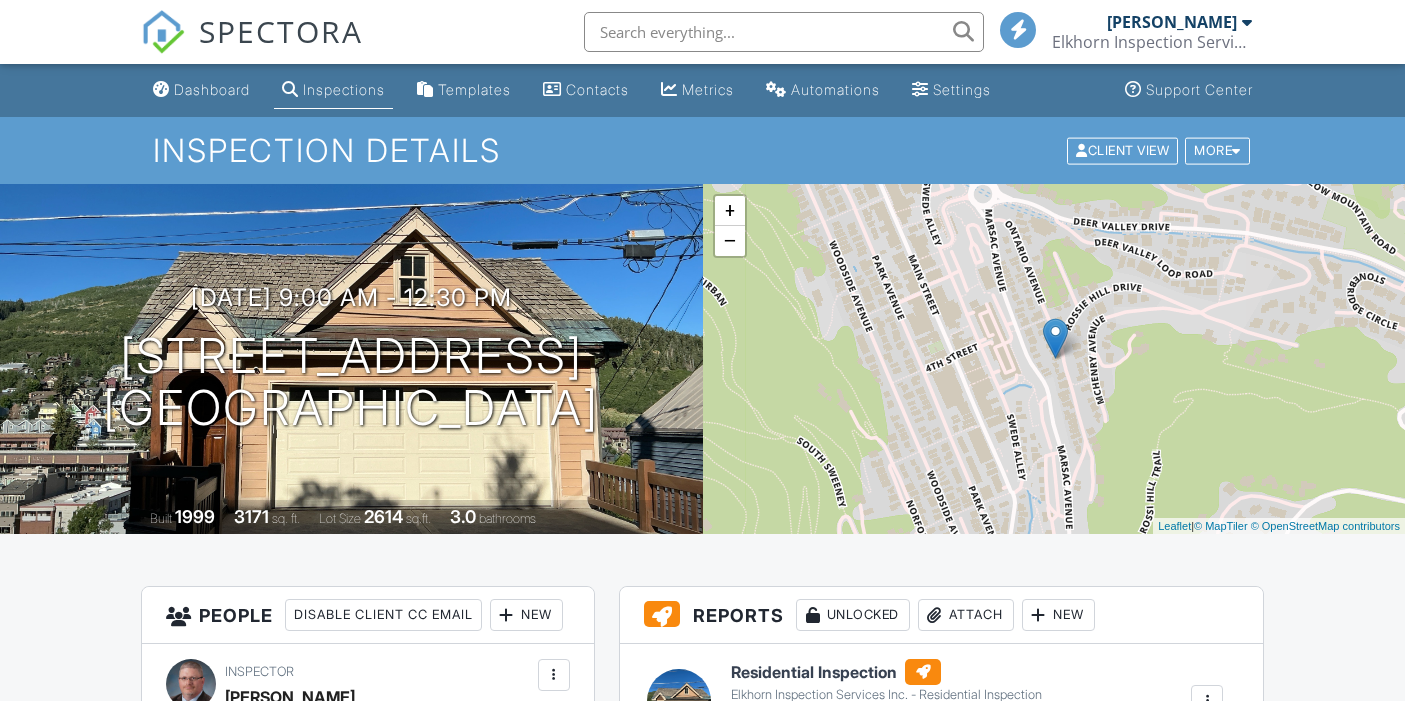 scroll, scrollTop: 0, scrollLeft: 0, axis: both 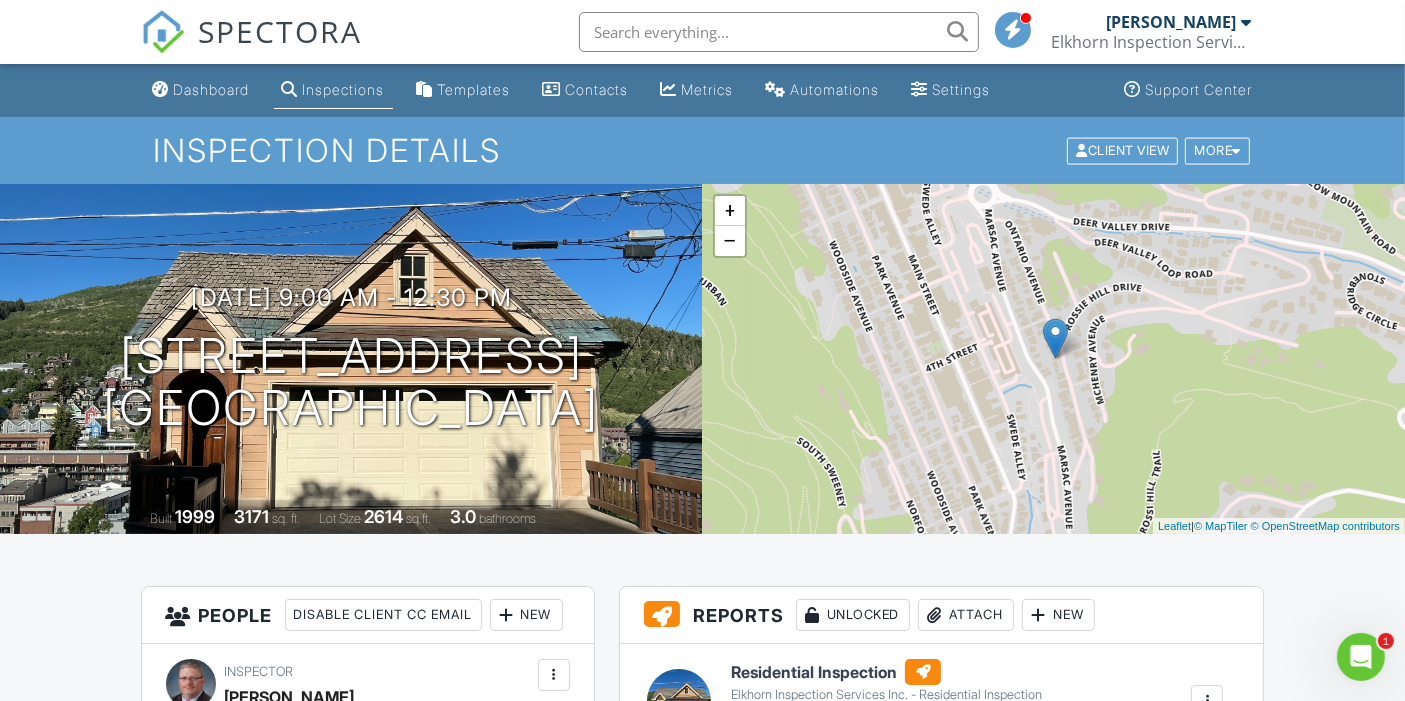 click on "Dashboard
Inspections
Templates
Contacts
Metrics
Automations
Settings
Support Center
Inspection Details
Client View
More
Property Details
Reschedule
Reorder / Copy
Share
Cancel
[GEOGRAPHIC_DATA]
Print Order
Convert to V9
View Change Log
[DATE]  9:00 am
- 12:30 pm
[STREET_ADDRESS]
[GEOGRAPHIC_DATA]
Built
1999
3171
sq. ft.
Lot Size
2614
sq.ft.
3.0
bathrooms
+ − Leaflet  |  © MapTiler   © OpenStreetMap contributors
All emails and texts are disabled for this inspection!
Turn on emails and texts
Turn on and Requeue Notifications
Reports
Unlocked
Attach
New
Residential Inspection
Elkhorn Inspection Services Inc. - Residential Inspection" at bounding box center [702, 1751] 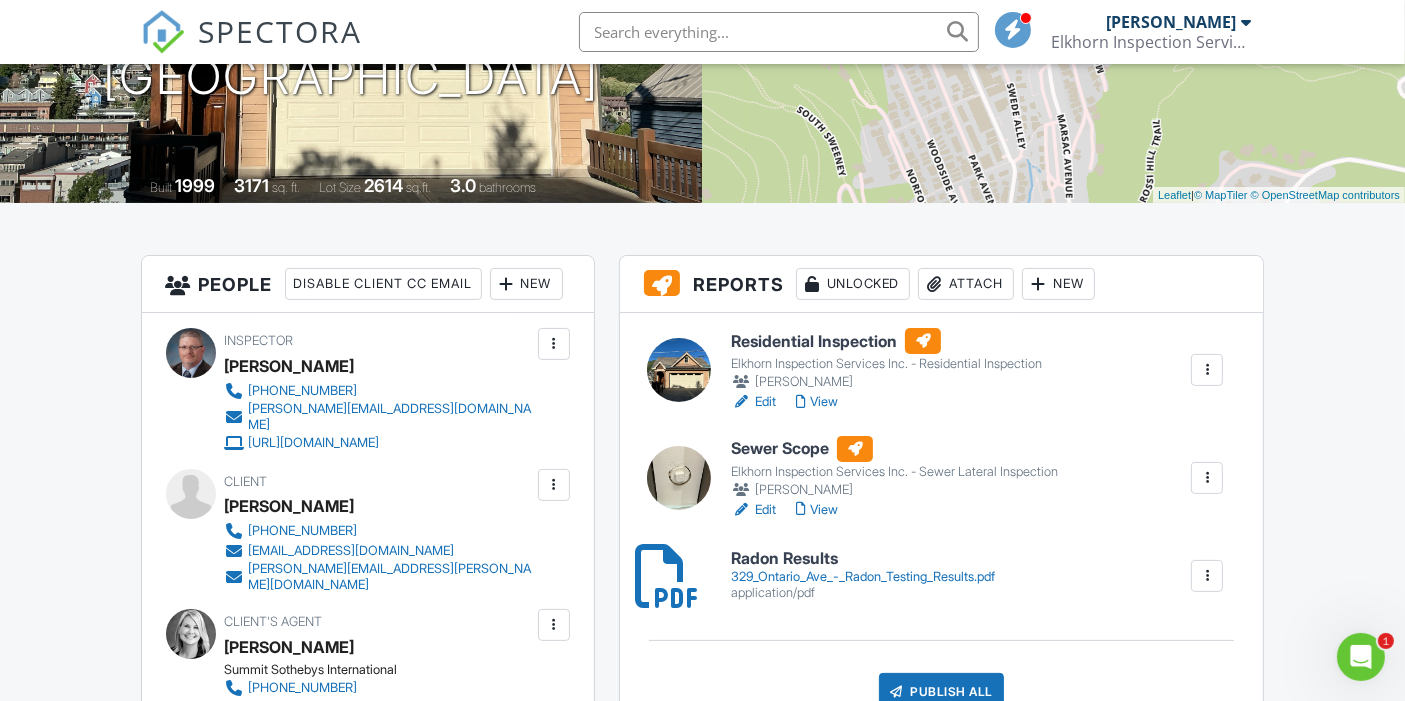 scroll, scrollTop: 339, scrollLeft: 0, axis: vertical 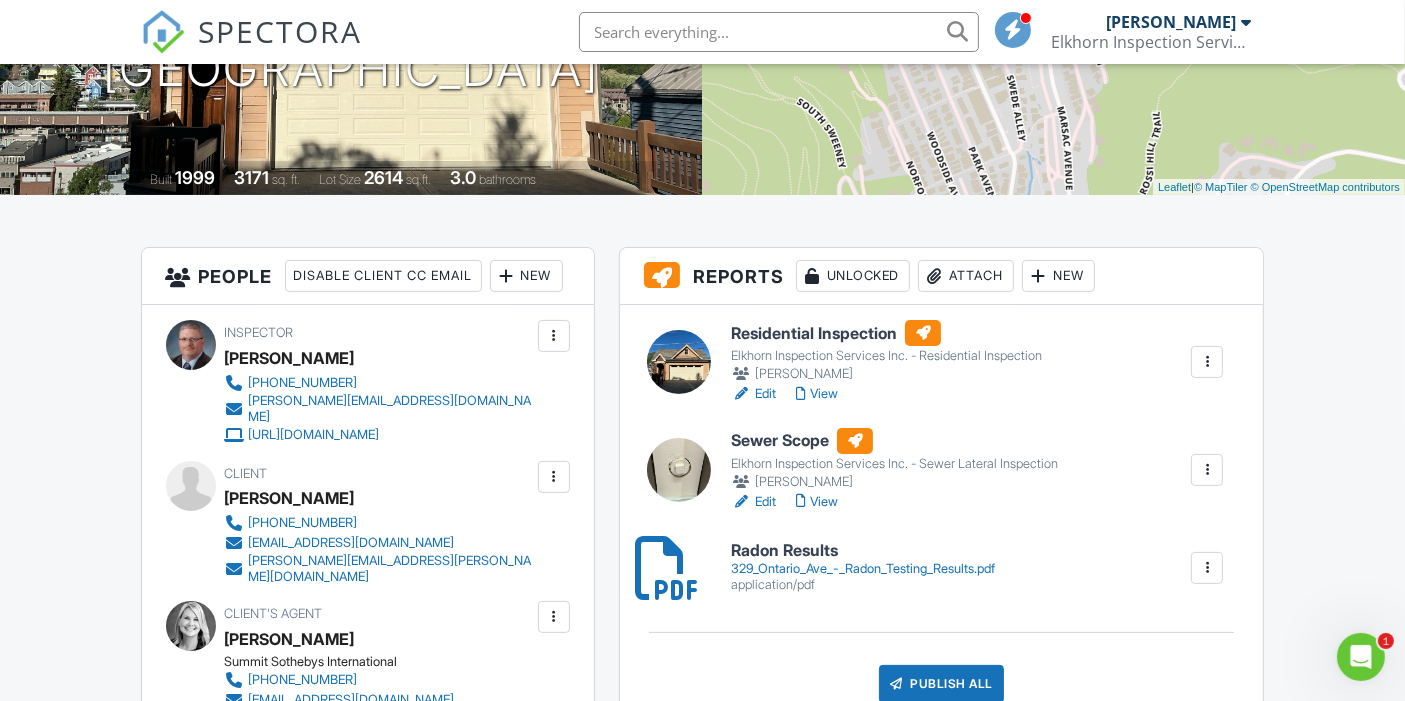 click on "329_Ontario_Ave_-_Radon_Testing_Results.pdf" at bounding box center [863, 569] 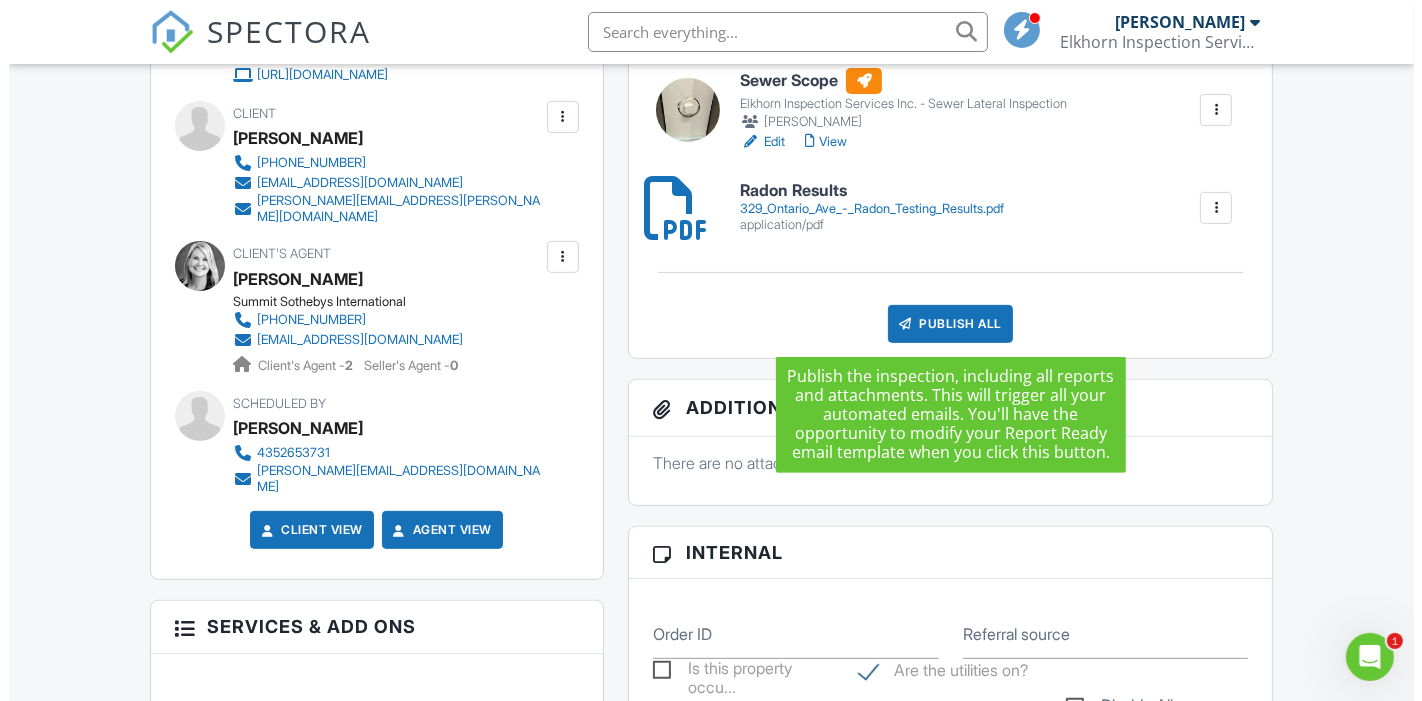 scroll, scrollTop: 697, scrollLeft: 0, axis: vertical 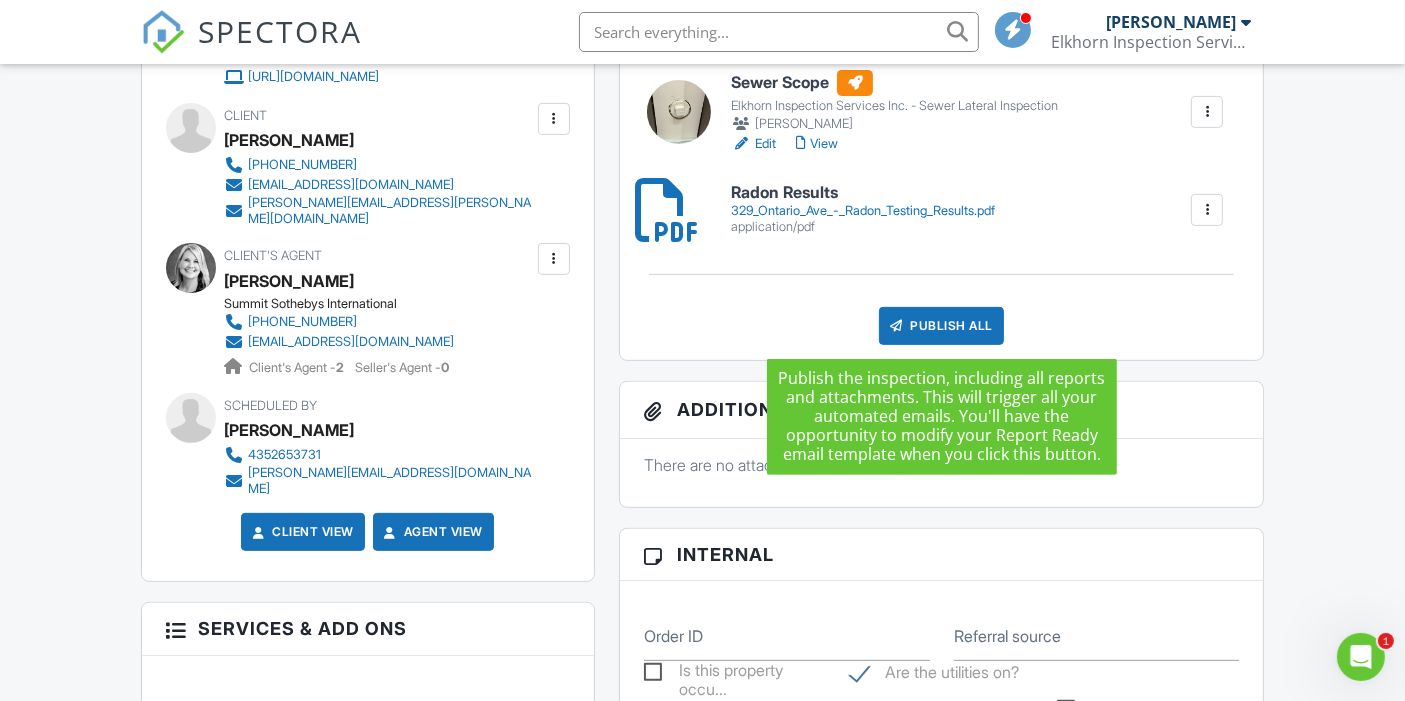 click on "Publish All" at bounding box center [941, 326] 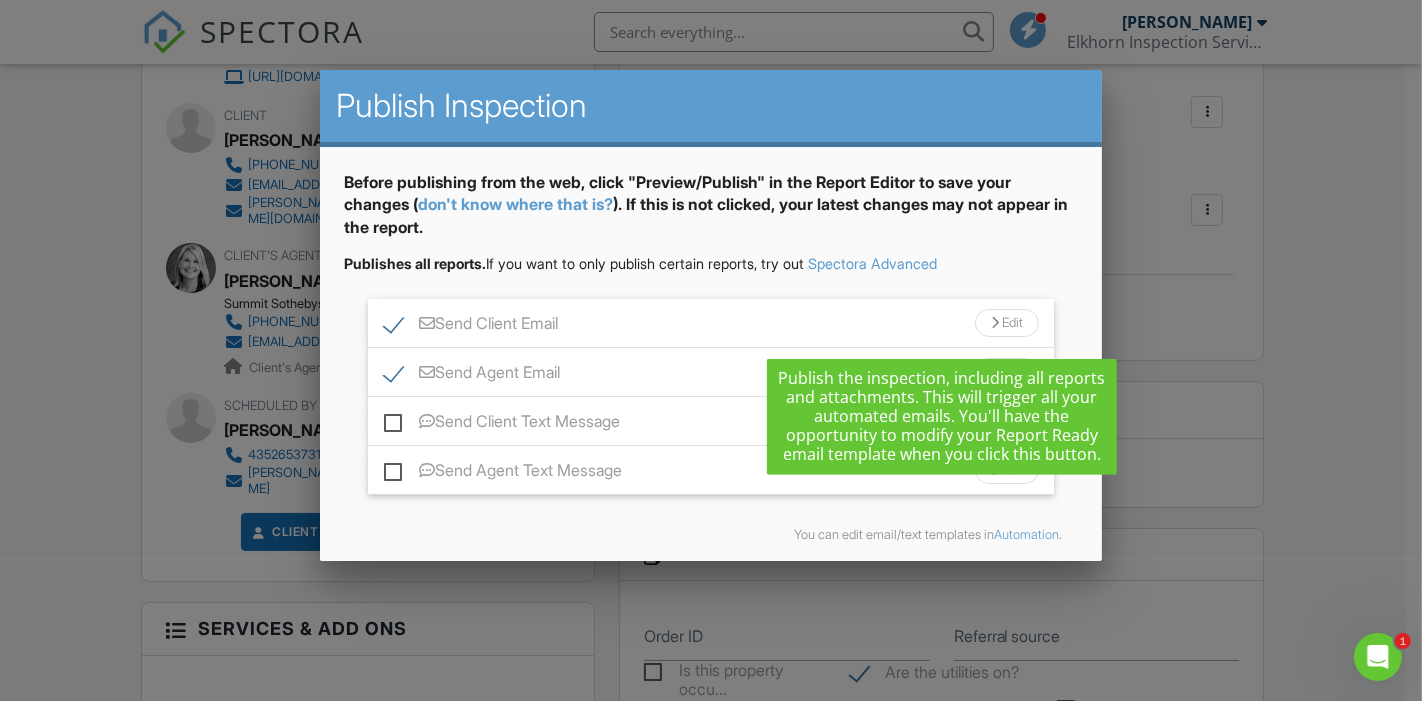 click on "Edit" at bounding box center (1007, 323) 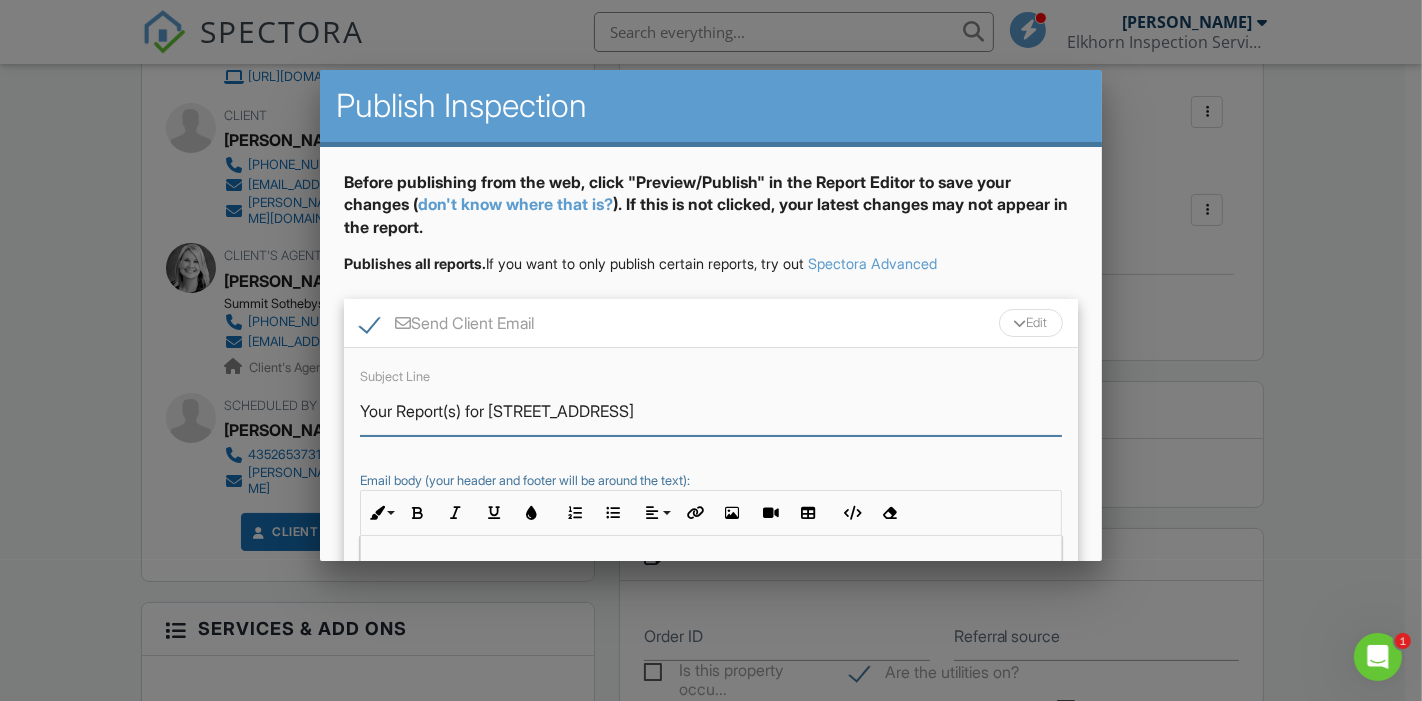 click on "Your Report(s) for 329 Ontario Ave" at bounding box center (711, 411) 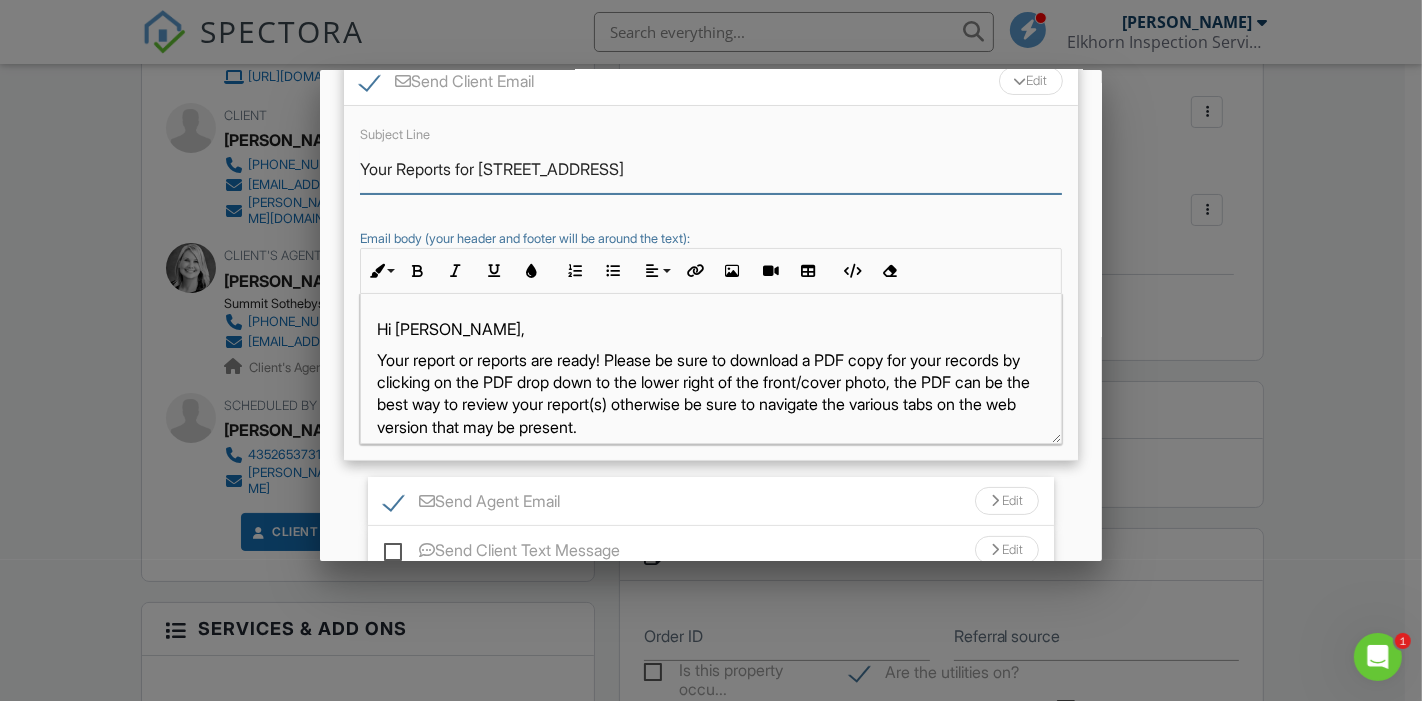 scroll, scrollTop: 277, scrollLeft: 0, axis: vertical 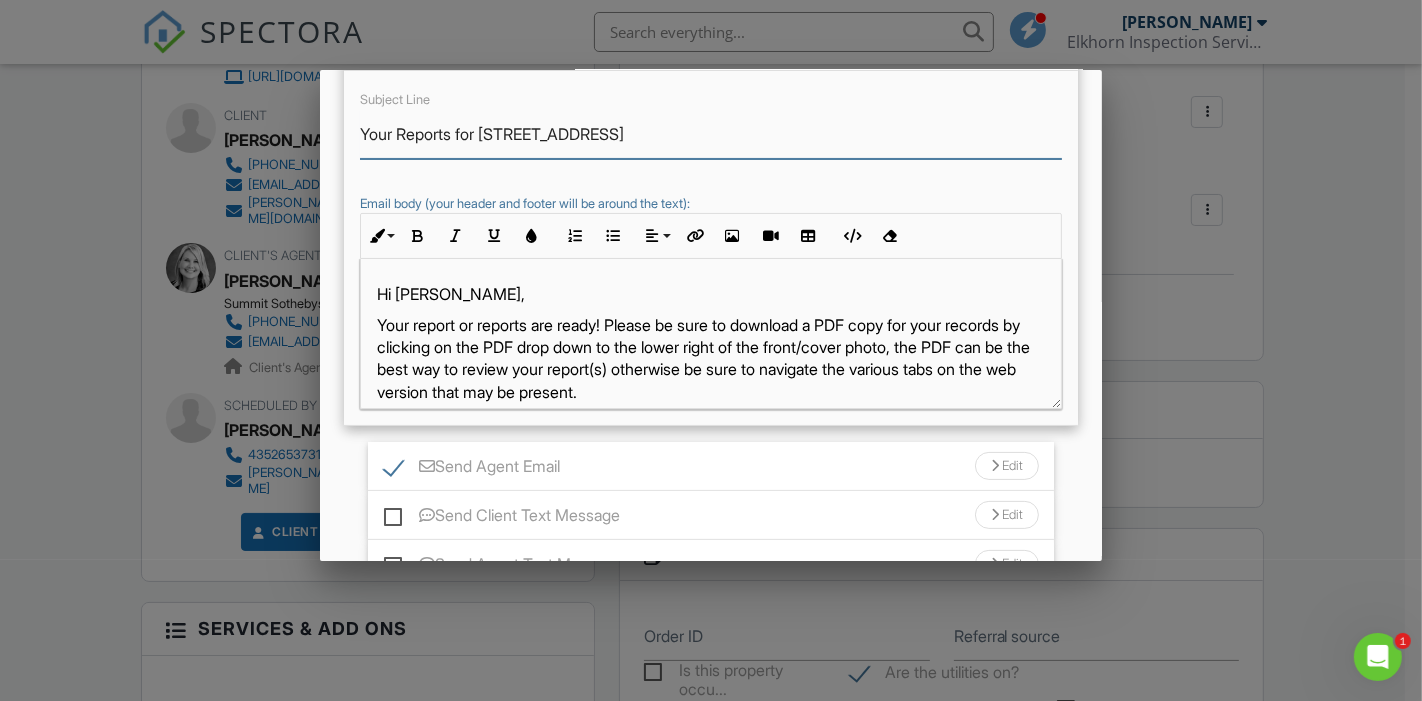 type on "Your Reports for 329 Ontario Ave" 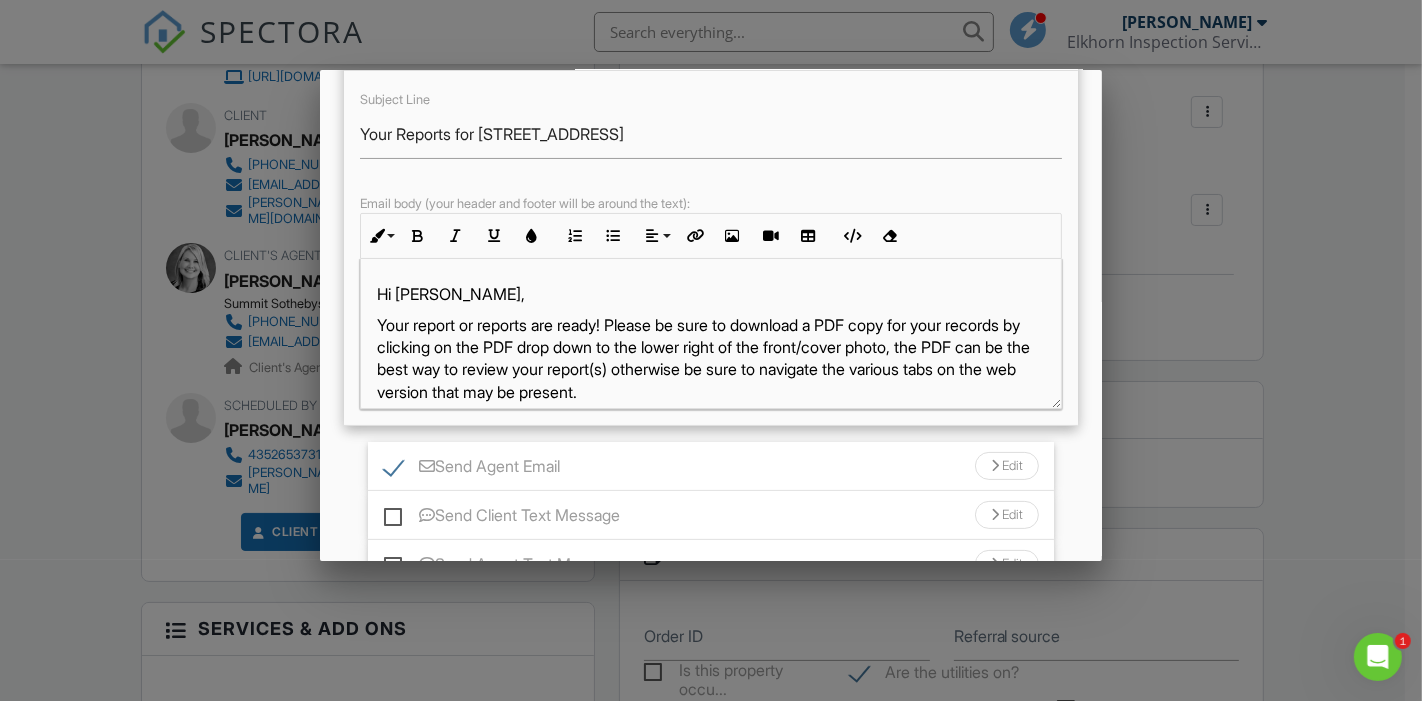 click on "Your report or reports are ready! Please be sure to download a PDF copy for your records by clicking on the PDF drop down to the lower right of the front/cover photo, the PDF can be the best way to review your report(s) otherwise be sure to navigate the various tabs on the web version that may be present." at bounding box center (711, 359) 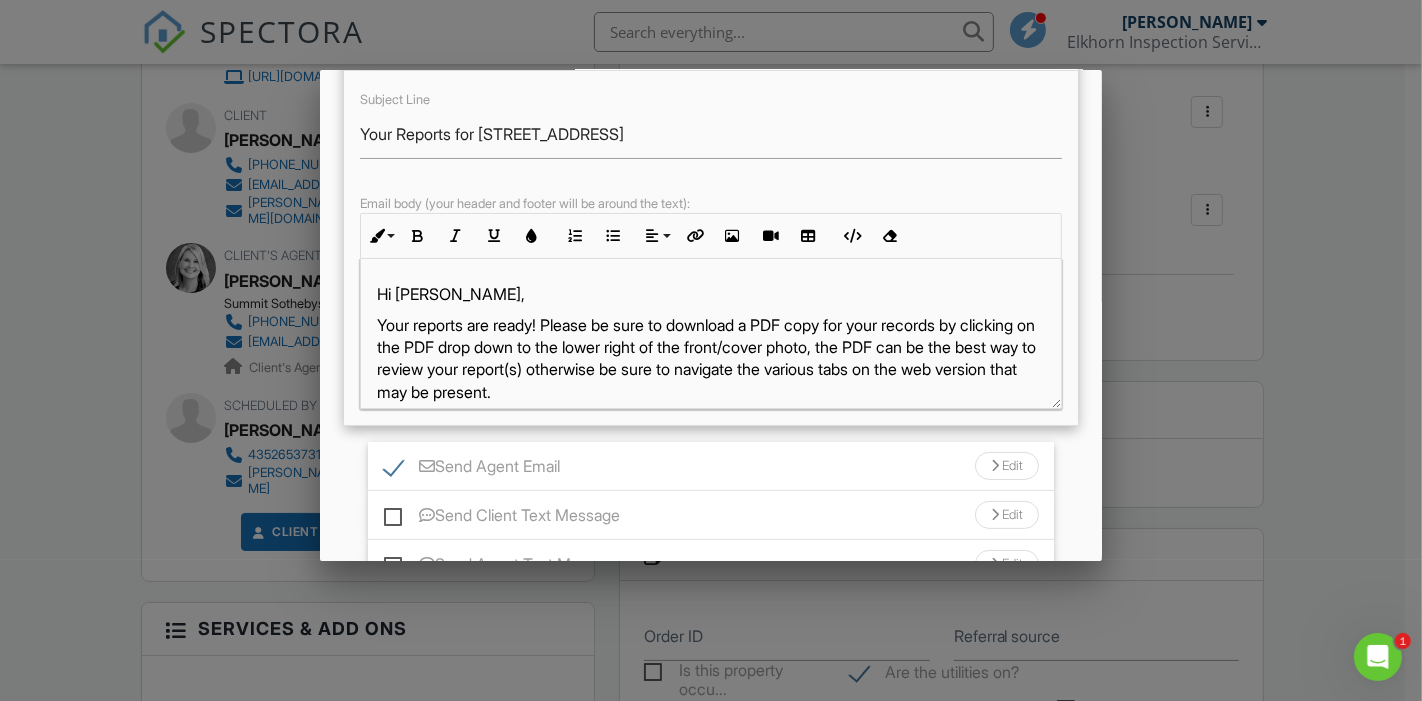 click on "Your reports are ready! Please be sure to download a PDF copy for your records by clicking on the PDF drop down to the lower right of the front/cover photo, the PDF can be the best way to review your report(s) otherwise be sure to navigate the various tabs on the web version that may be present." at bounding box center [711, 359] 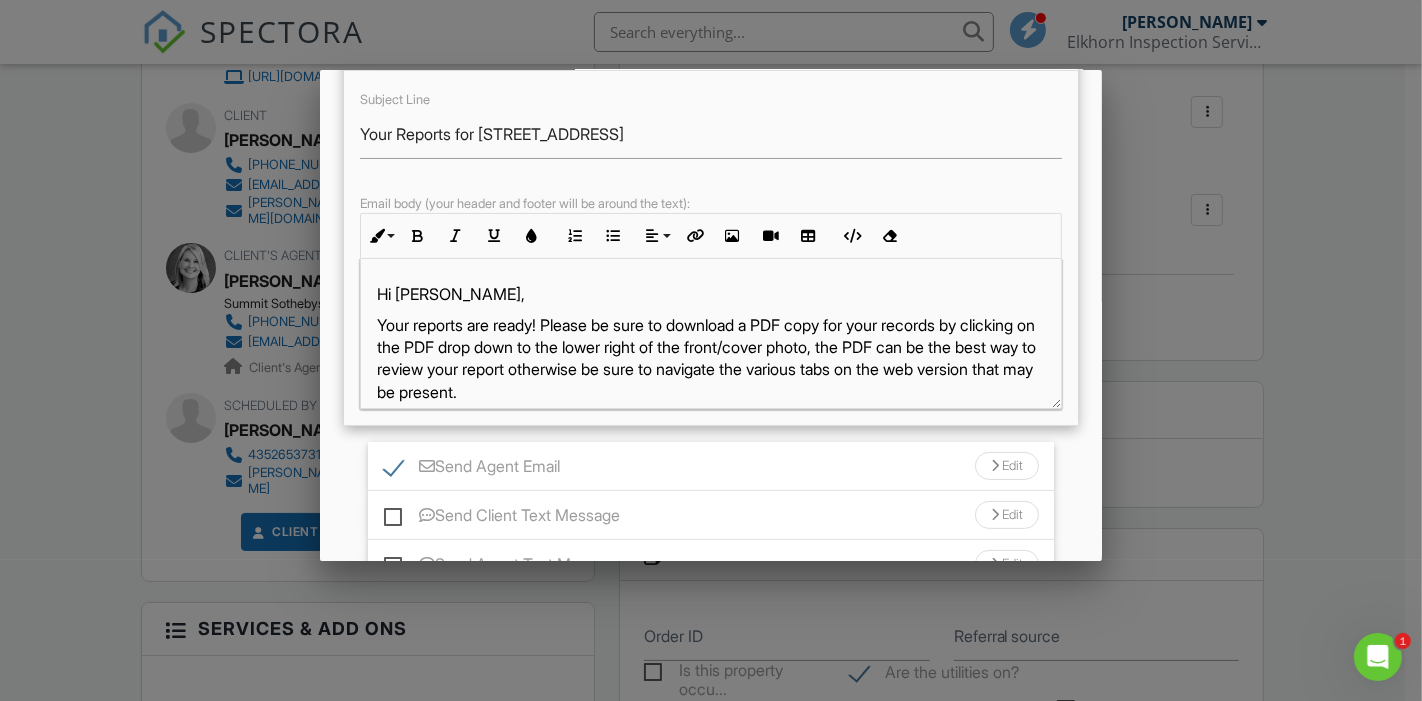 type 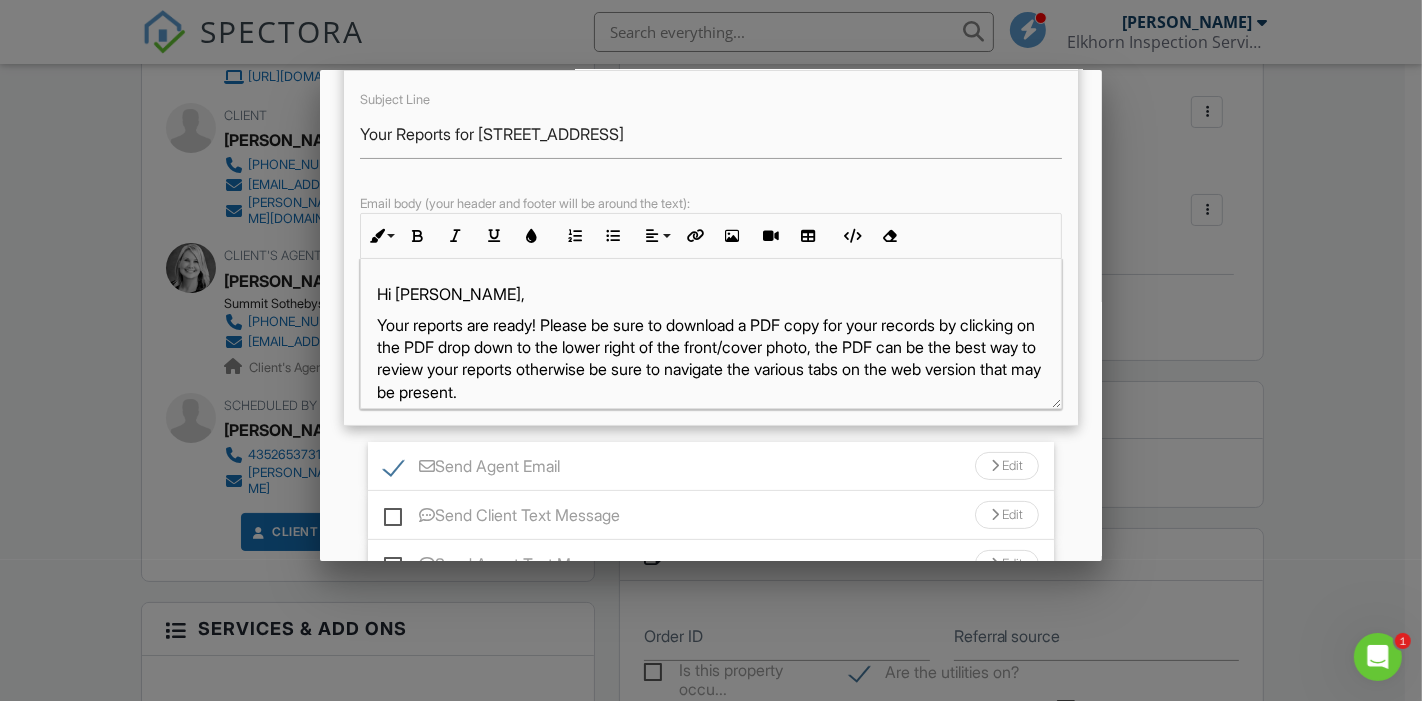 click on "Your reports are ready! Please be sure to download a PDF copy for your records by clicking on the PDF drop down to the lower right of the front/cover photo, the PDF can be the best way to review your reports otherwise be sure to navigate the various tabs on the web version that may be present." at bounding box center [711, 359] 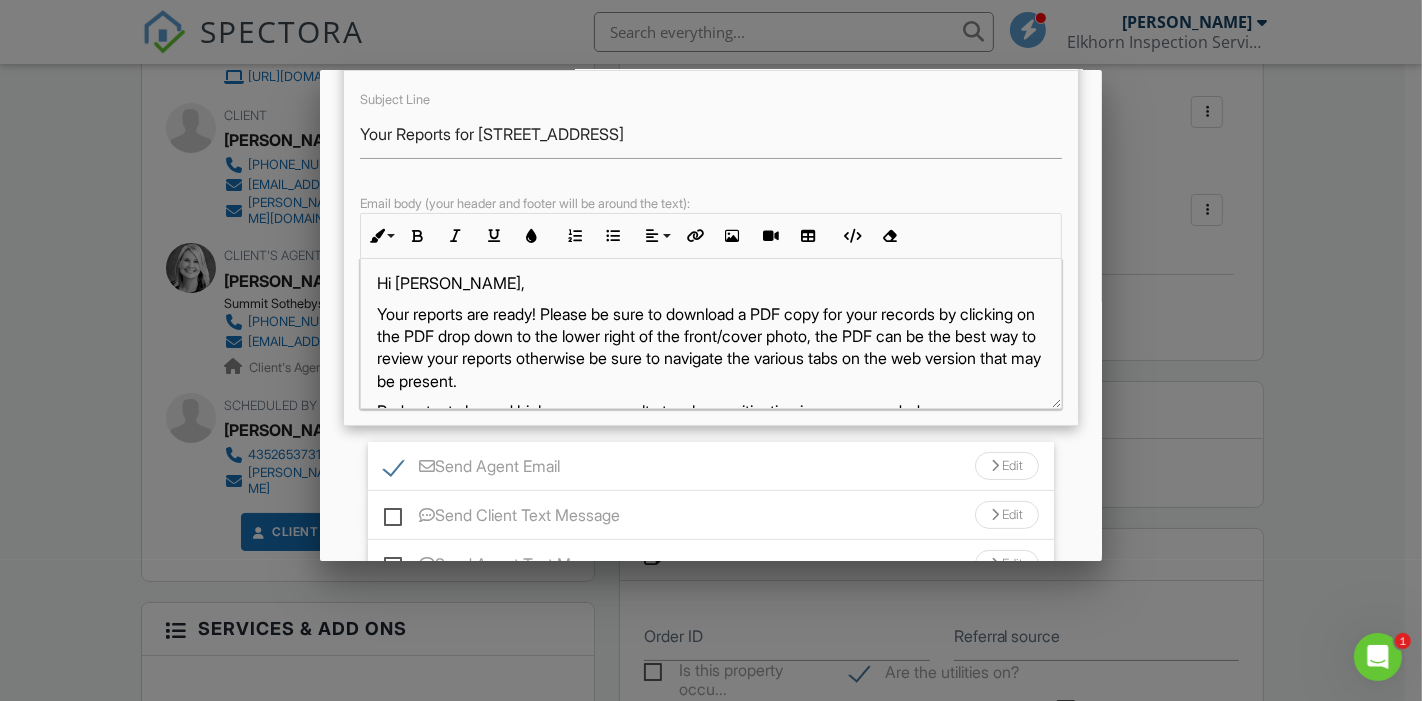scroll, scrollTop: 12, scrollLeft: 0, axis: vertical 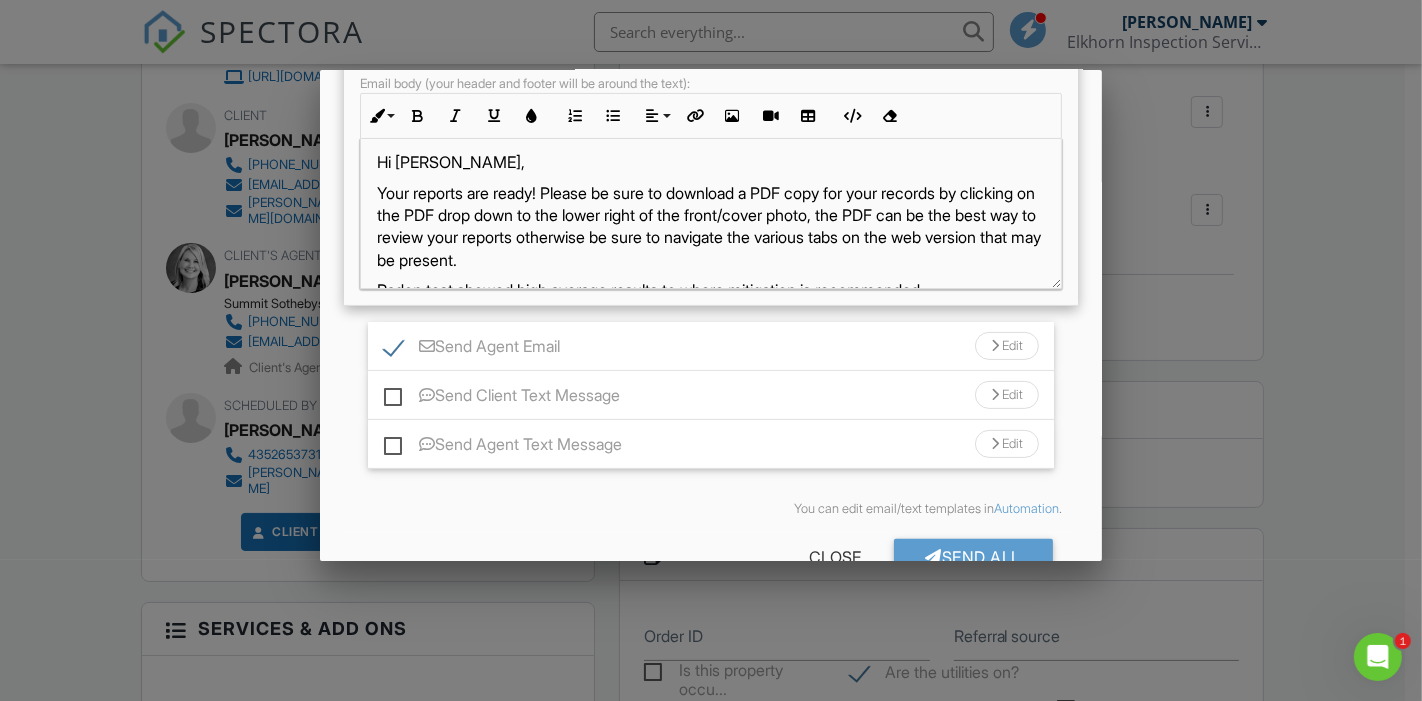 click on "Edit" at bounding box center [1007, 346] 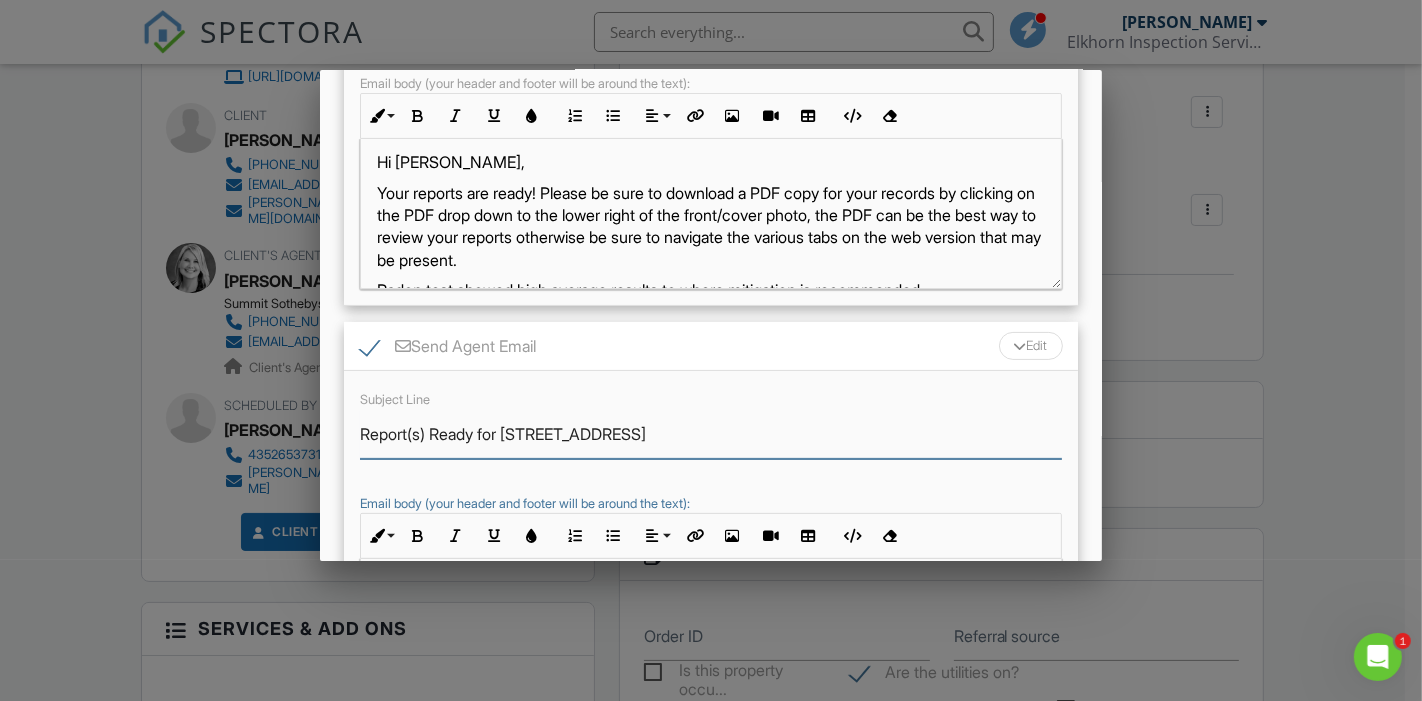 click on "Report(s) Ready for 329 Ontario Ave" at bounding box center [711, 434] 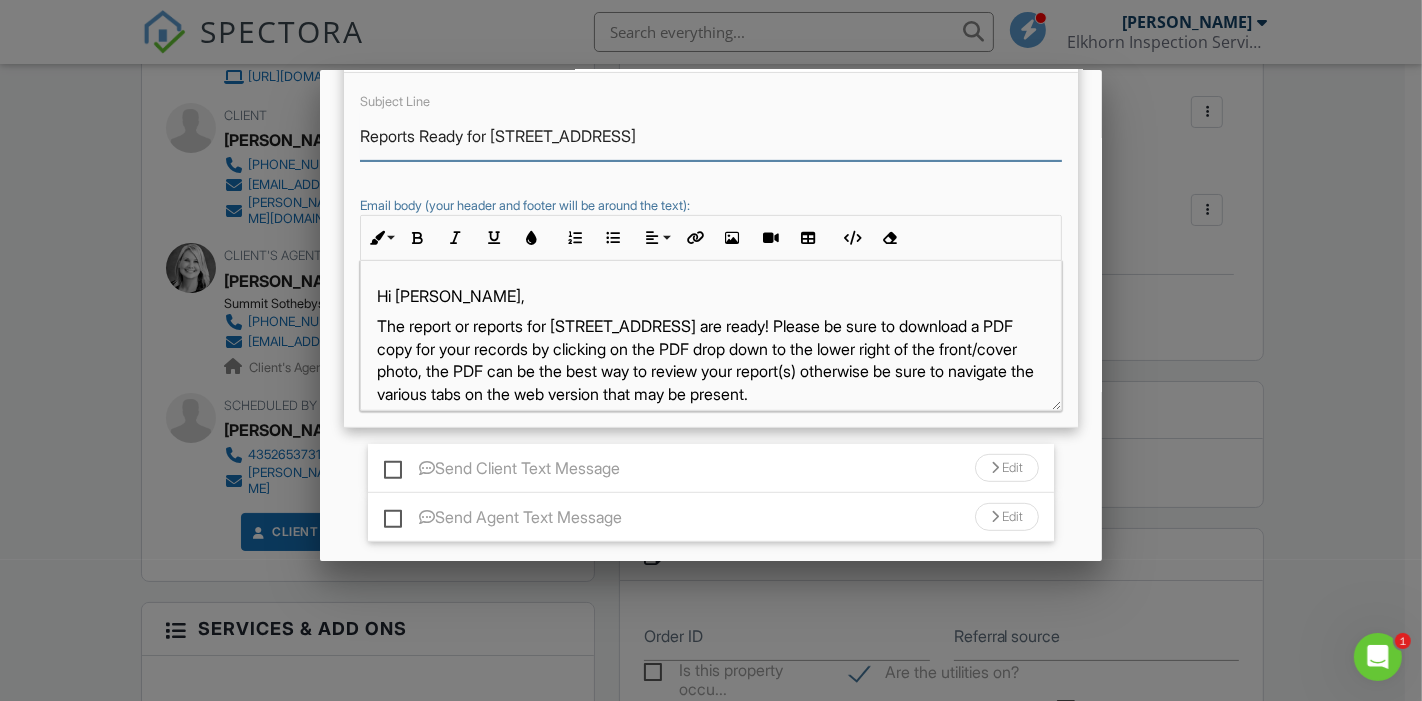 scroll, scrollTop: 705, scrollLeft: 0, axis: vertical 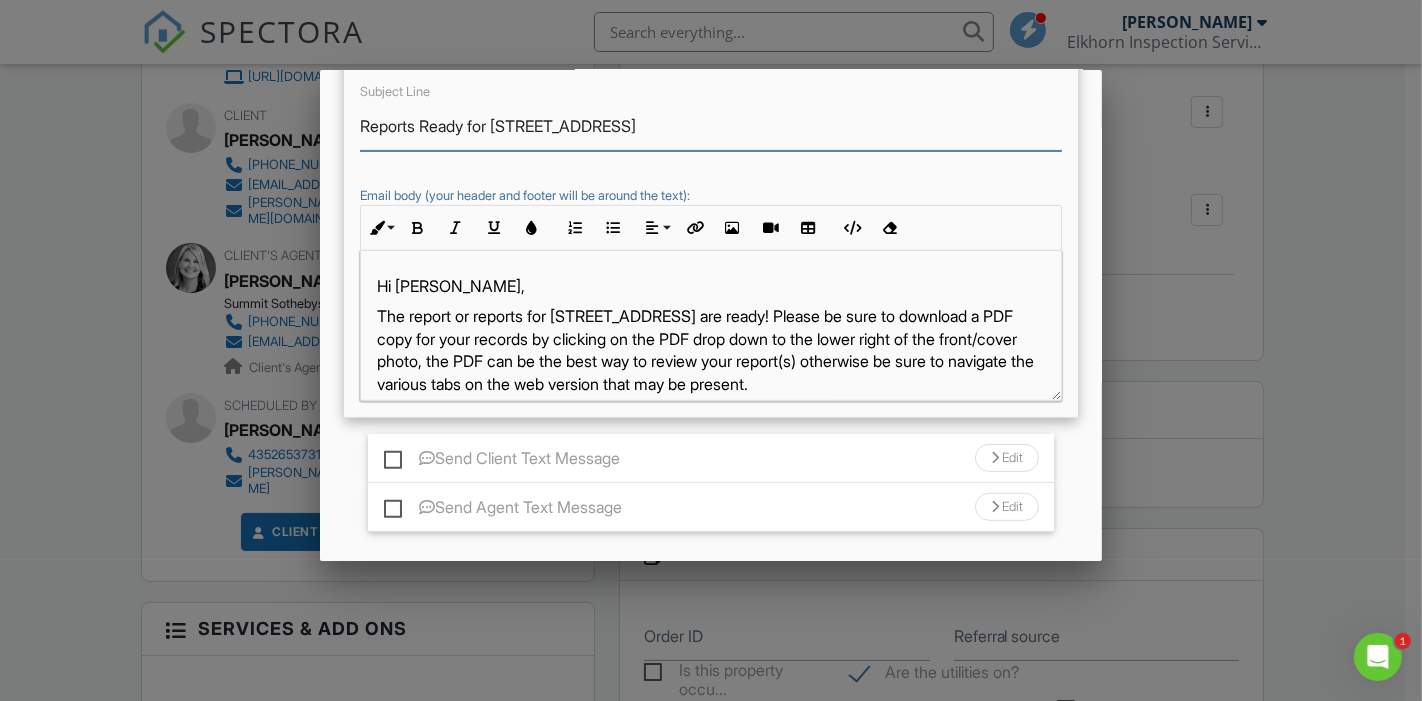 type on "Reports Ready for 329 Ontario Ave" 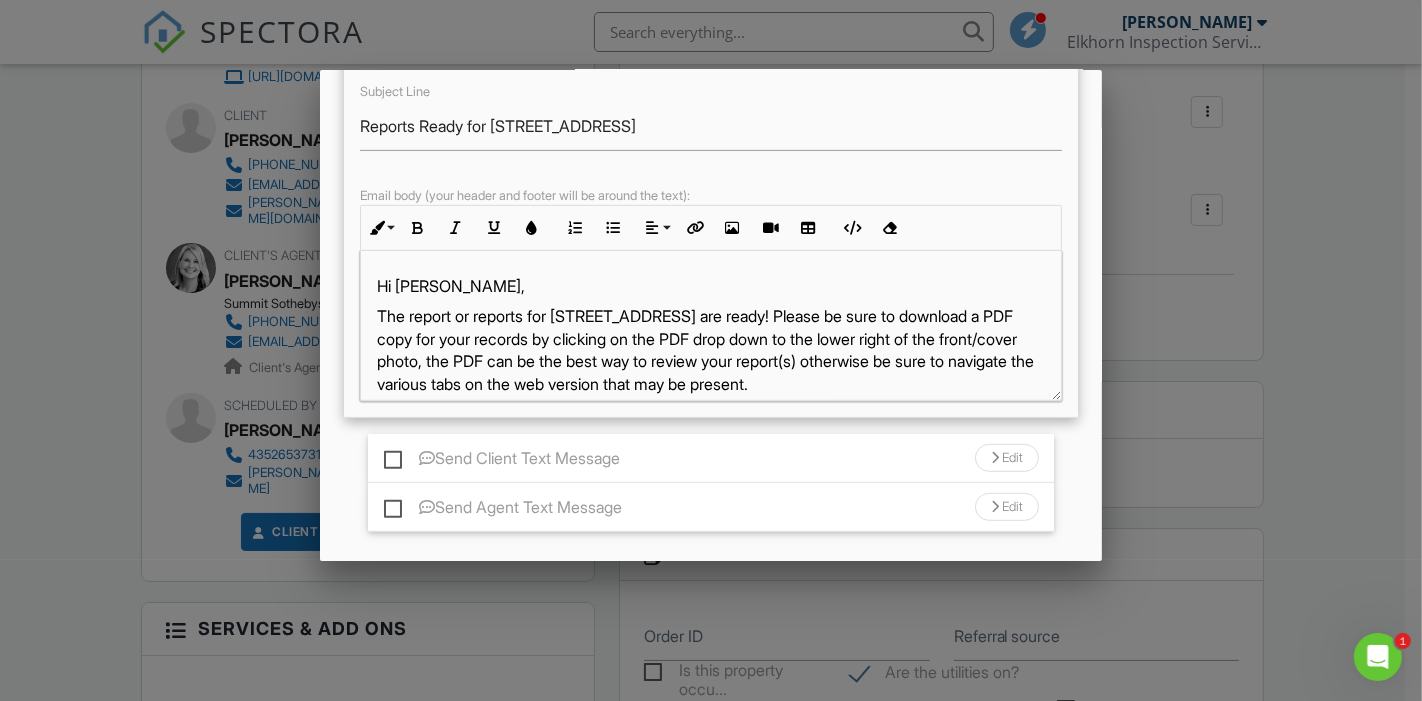 click on "The report or reports for 329 Ontario Ave are ready! Please be sure to download a PDF copy for your records by clicking on the PDF drop down to the lower right of the front/cover photo, the PDF can be the best way to review your report(s) otherwise be sure to navigate the various tabs on the web version that may be present." at bounding box center [711, 350] 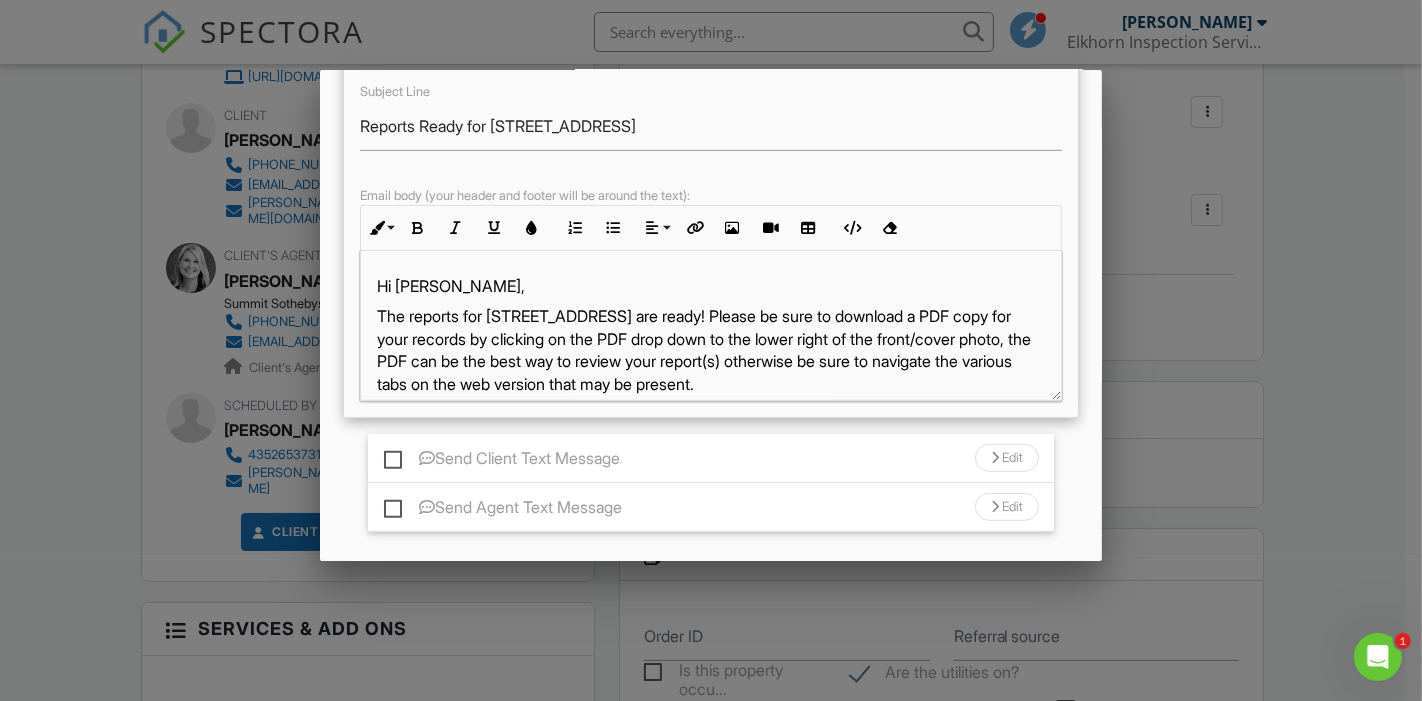 click on "The reports for 329 Ontario Ave are ready! Please be sure to download a PDF copy for your records by clicking on the PDF drop down to the lower right of the front/cover photo, the PDF can be the best way to review your report(s) otherwise be sure to navigate the various tabs on the web version that may be present." at bounding box center (711, 350) 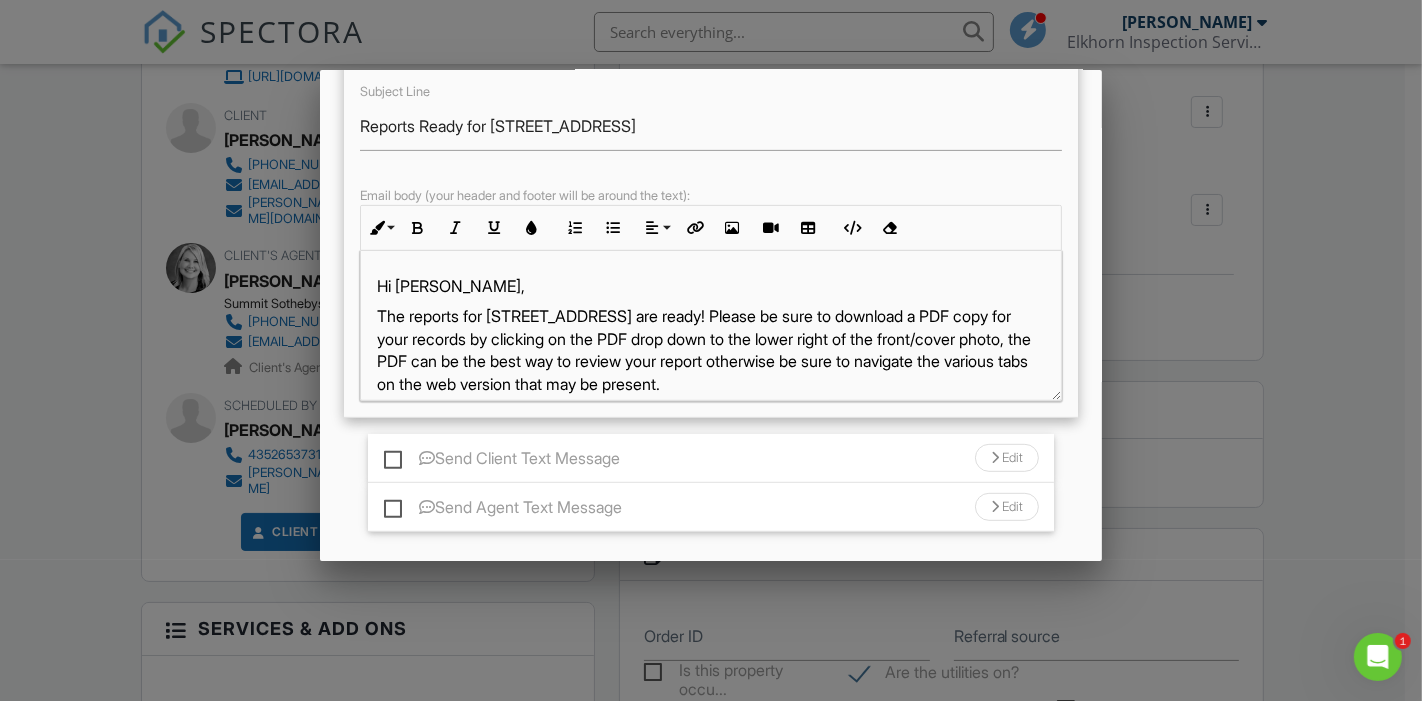 type 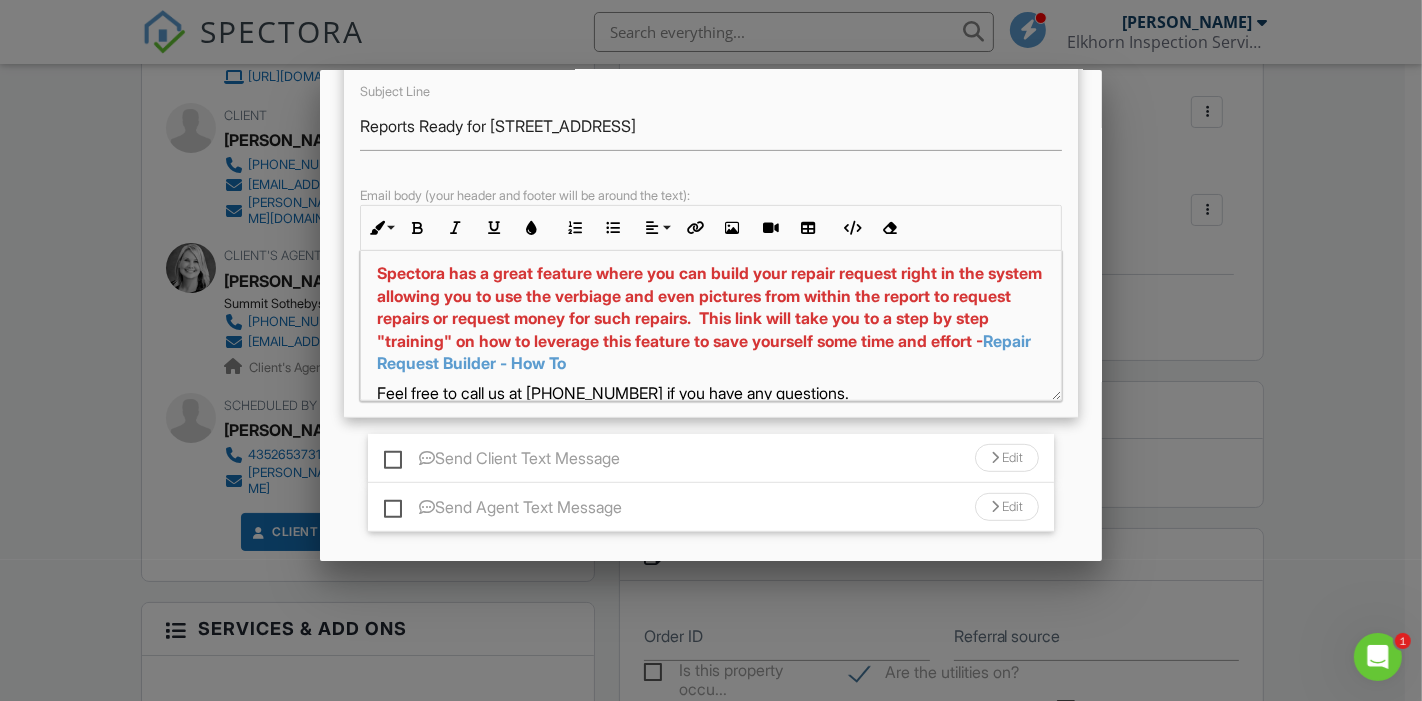 scroll, scrollTop: 523, scrollLeft: 0, axis: vertical 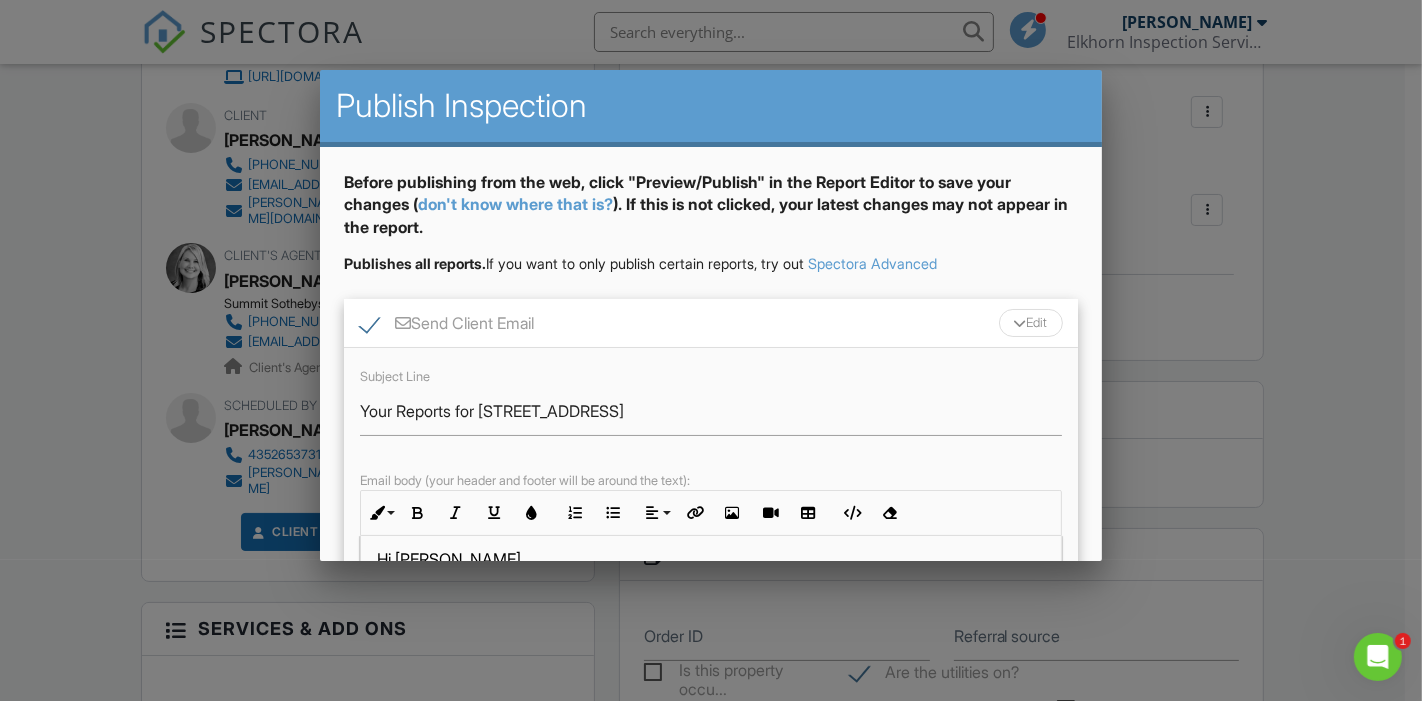 click on "Edit" at bounding box center (1031, 323) 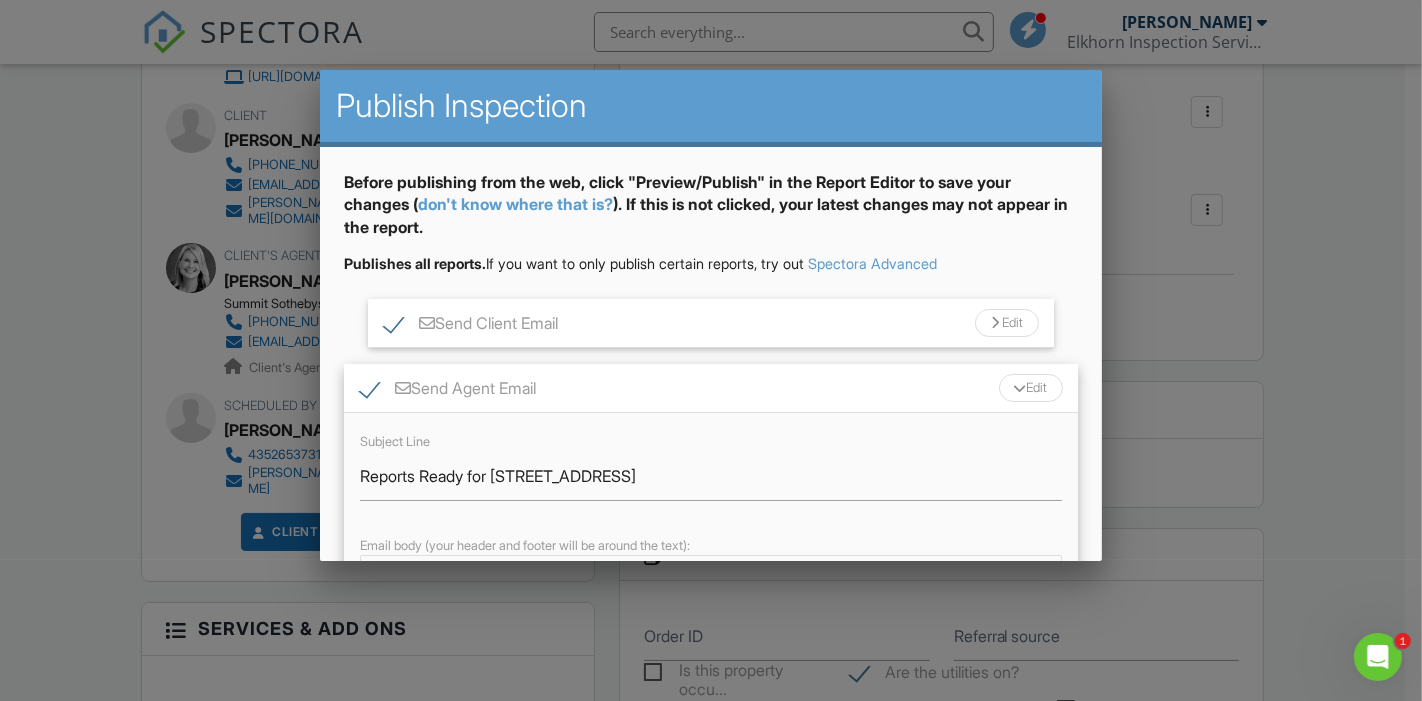 click on "Edit" at bounding box center (1031, 388) 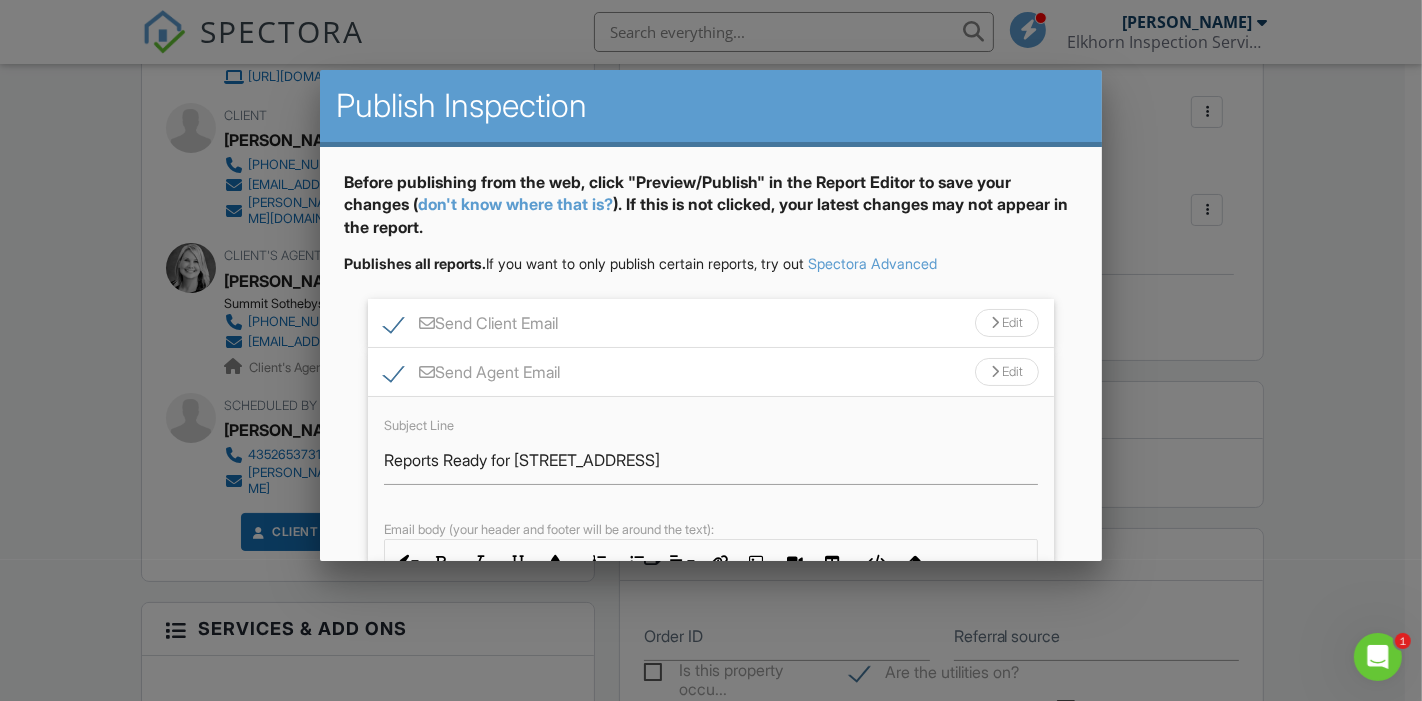 click on "Edit" at bounding box center [1007, 372] 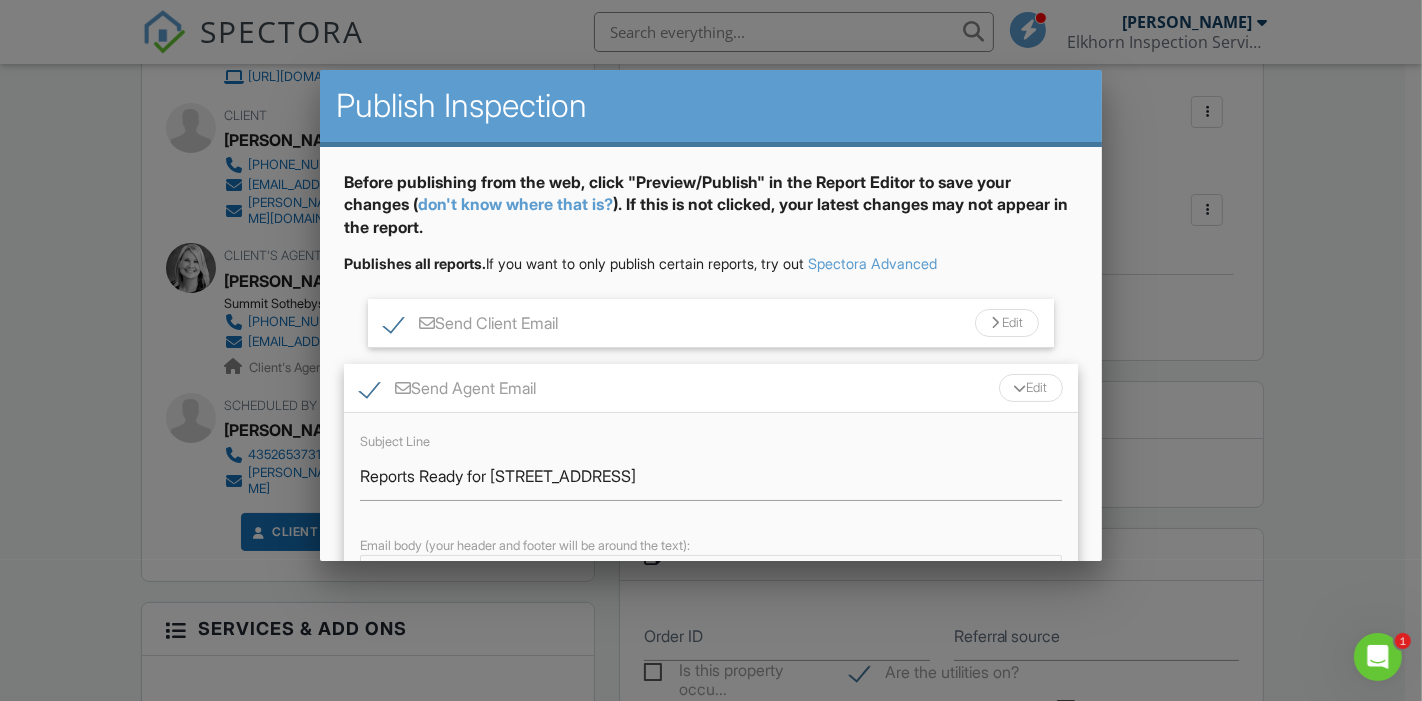 click on "Edit" at bounding box center [1031, 388] 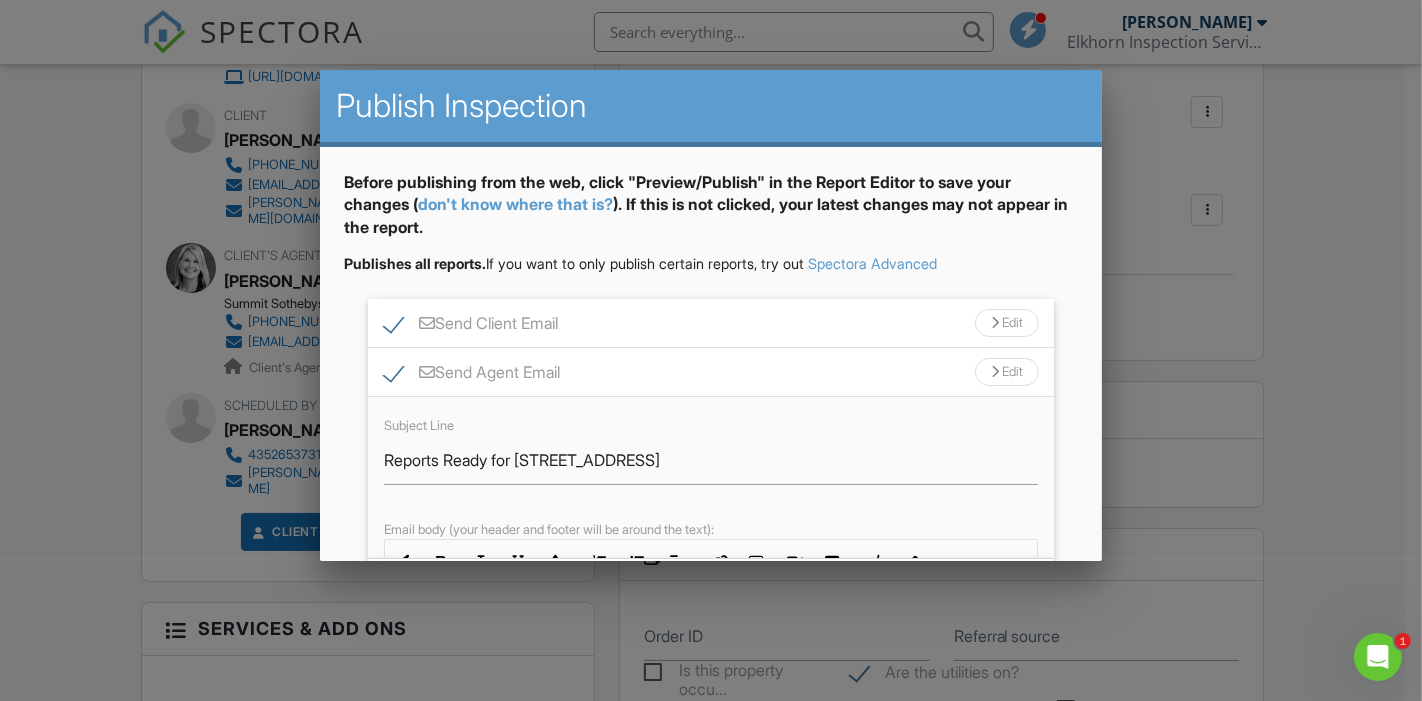 scroll, scrollTop: 545, scrollLeft: 0, axis: vertical 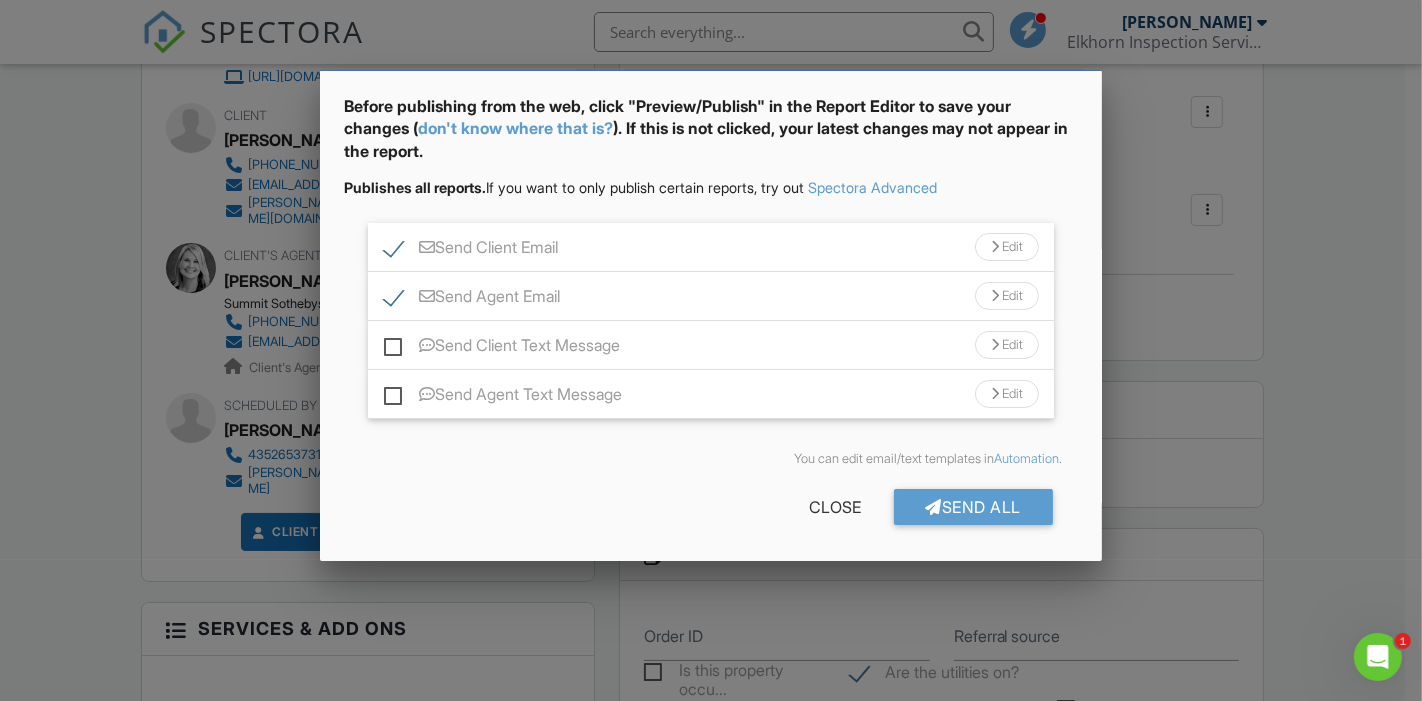 click at bounding box center (711, 338) 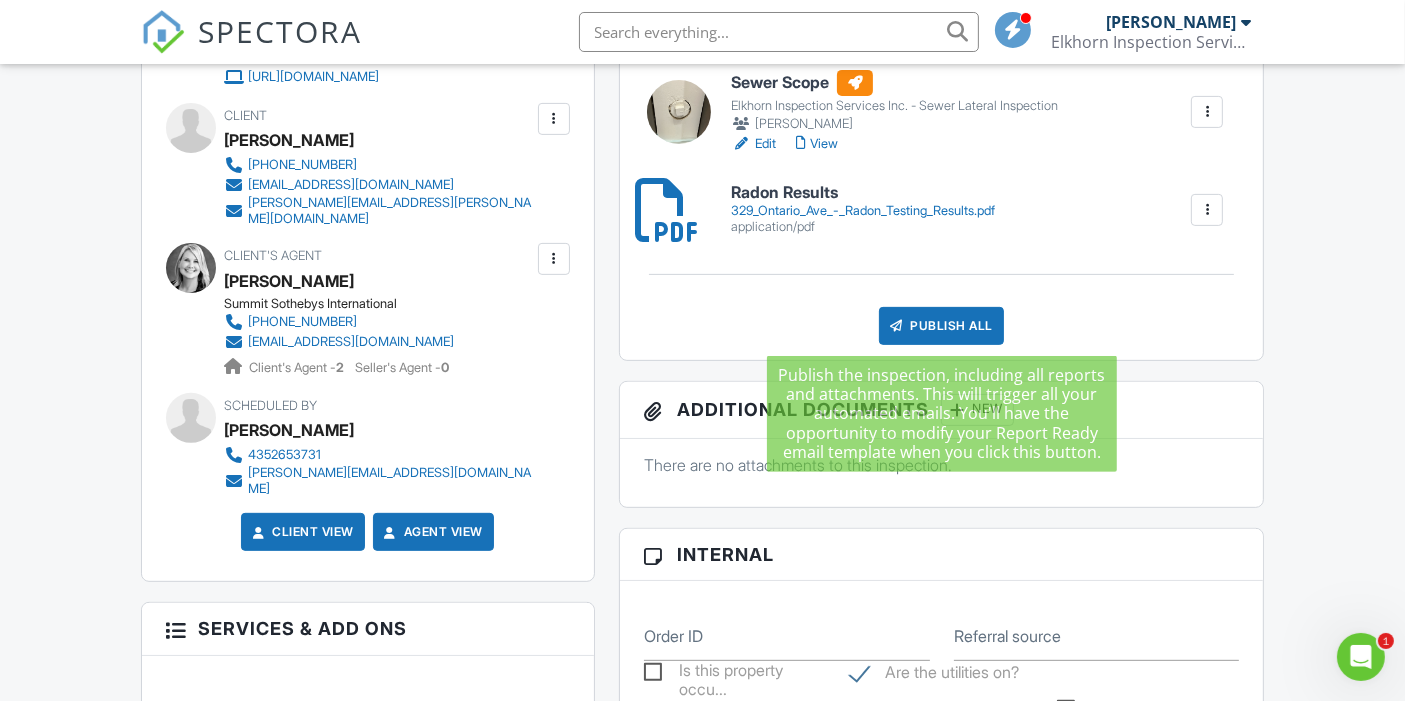 click on "Publish All" at bounding box center (941, 326) 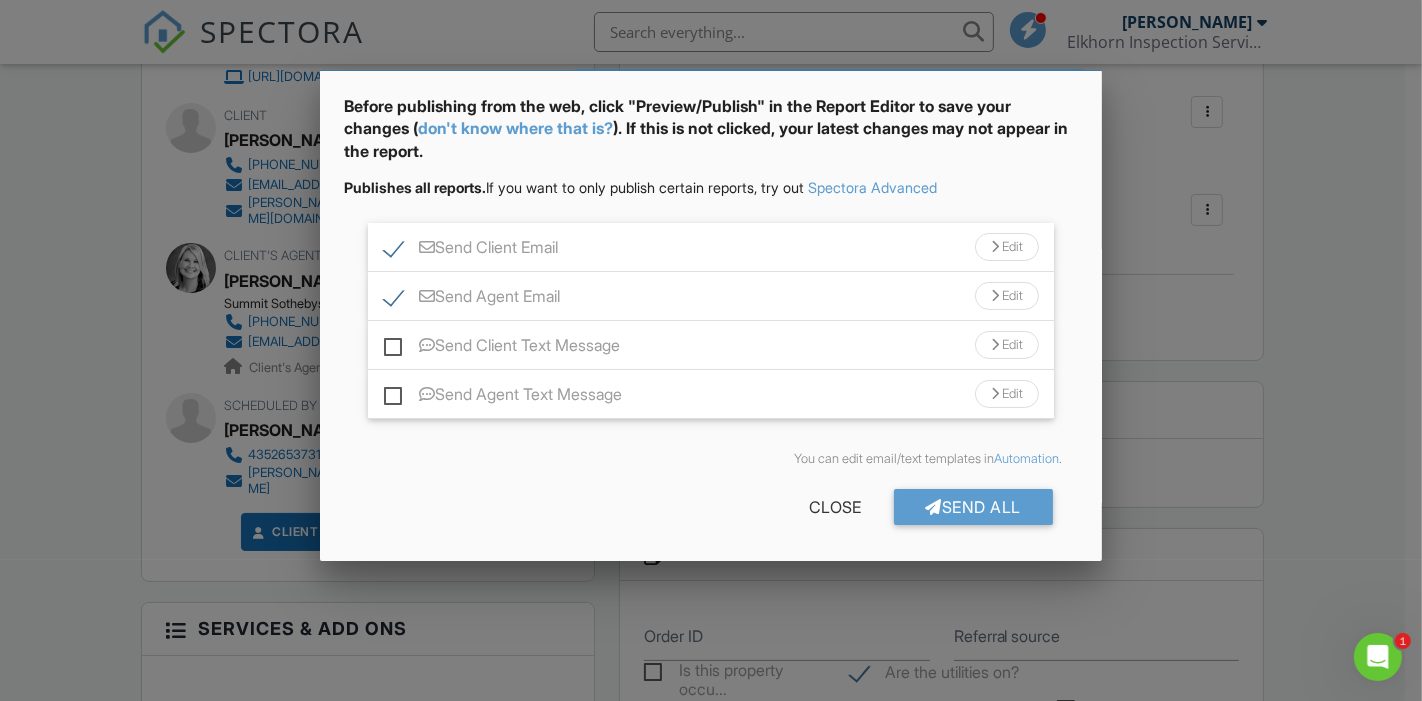 click on "Edit" at bounding box center [1007, 247] 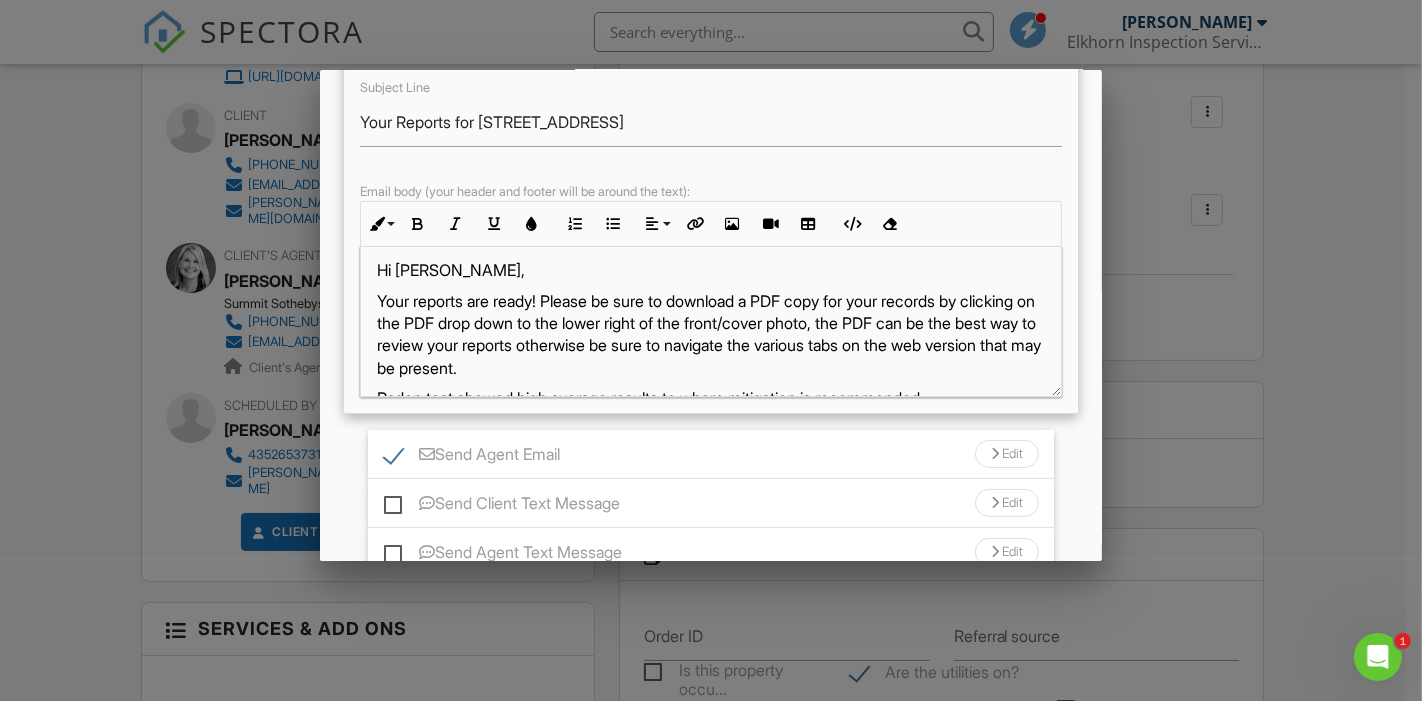 scroll, scrollTop: 304, scrollLeft: 0, axis: vertical 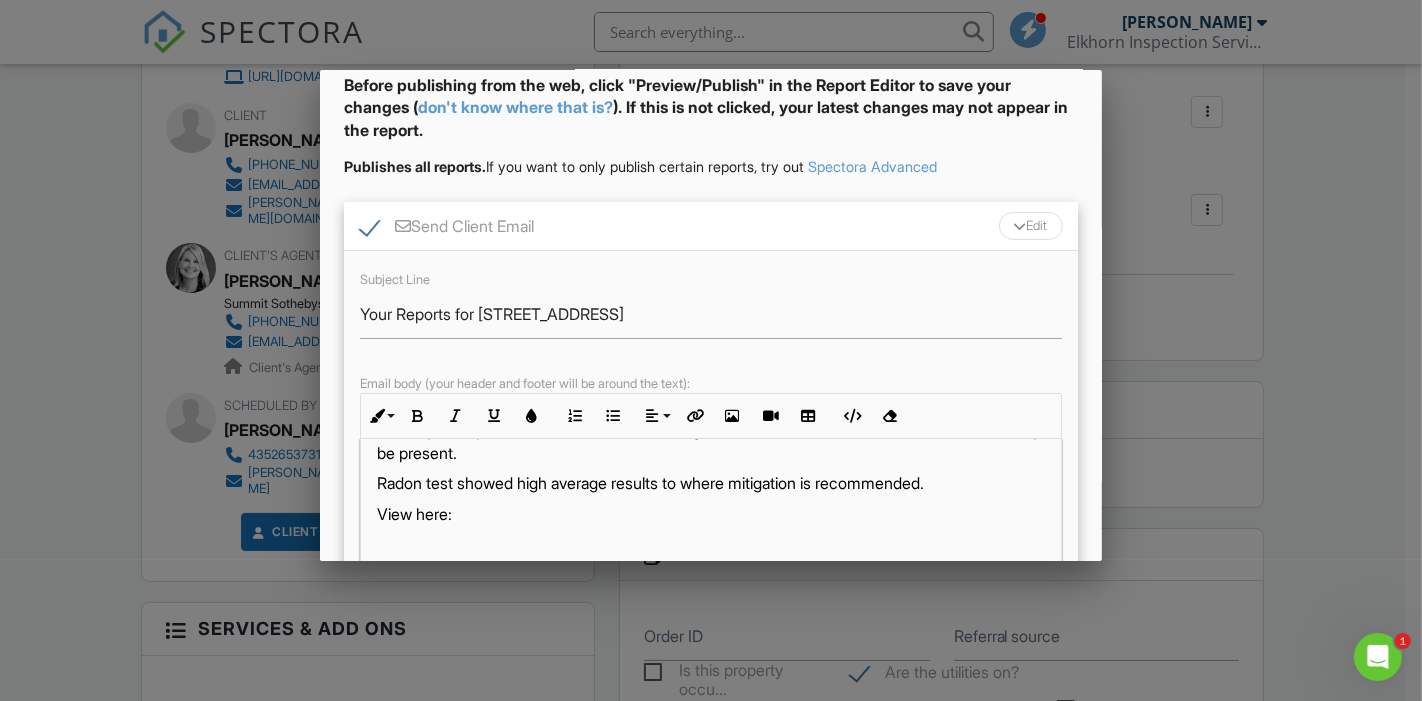 click on "Edit" at bounding box center [1031, 226] 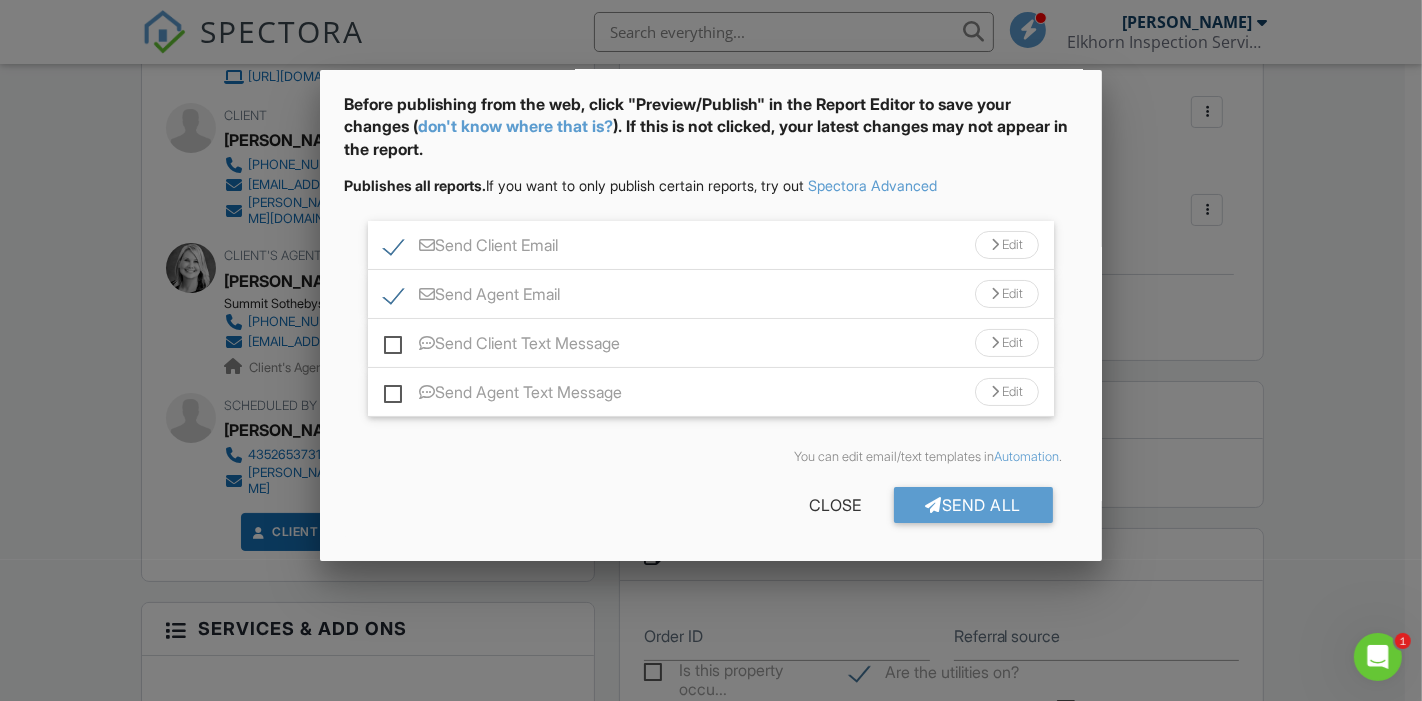 scroll, scrollTop: 76, scrollLeft: 0, axis: vertical 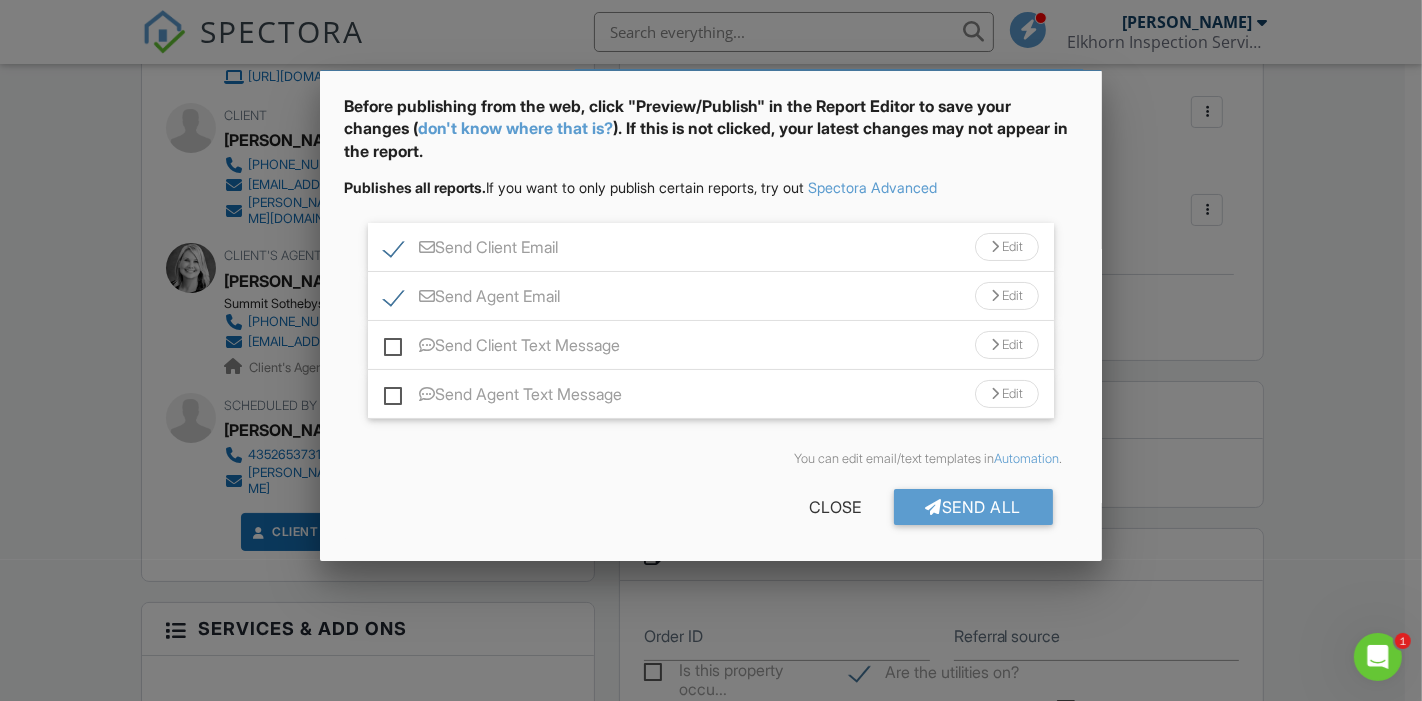 click on "Edit" at bounding box center [1007, 296] 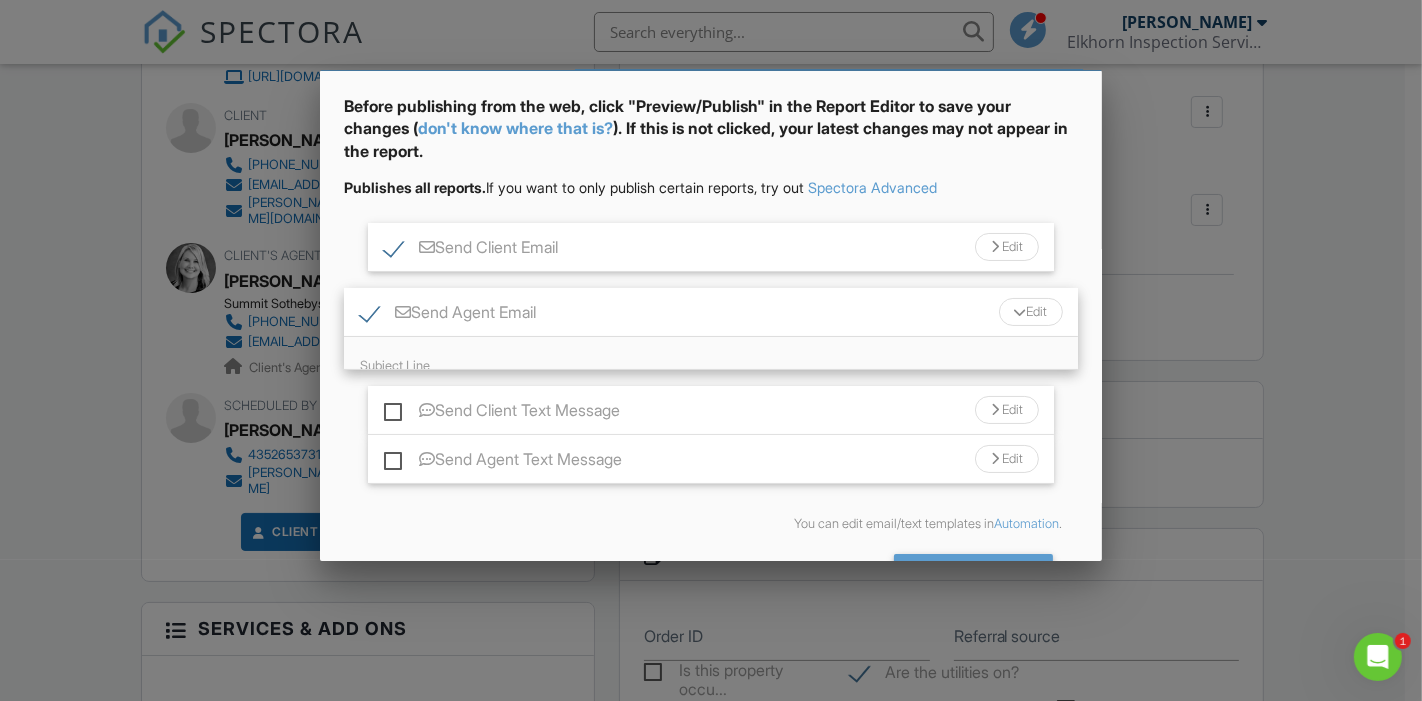 scroll, scrollTop: 97, scrollLeft: 0, axis: vertical 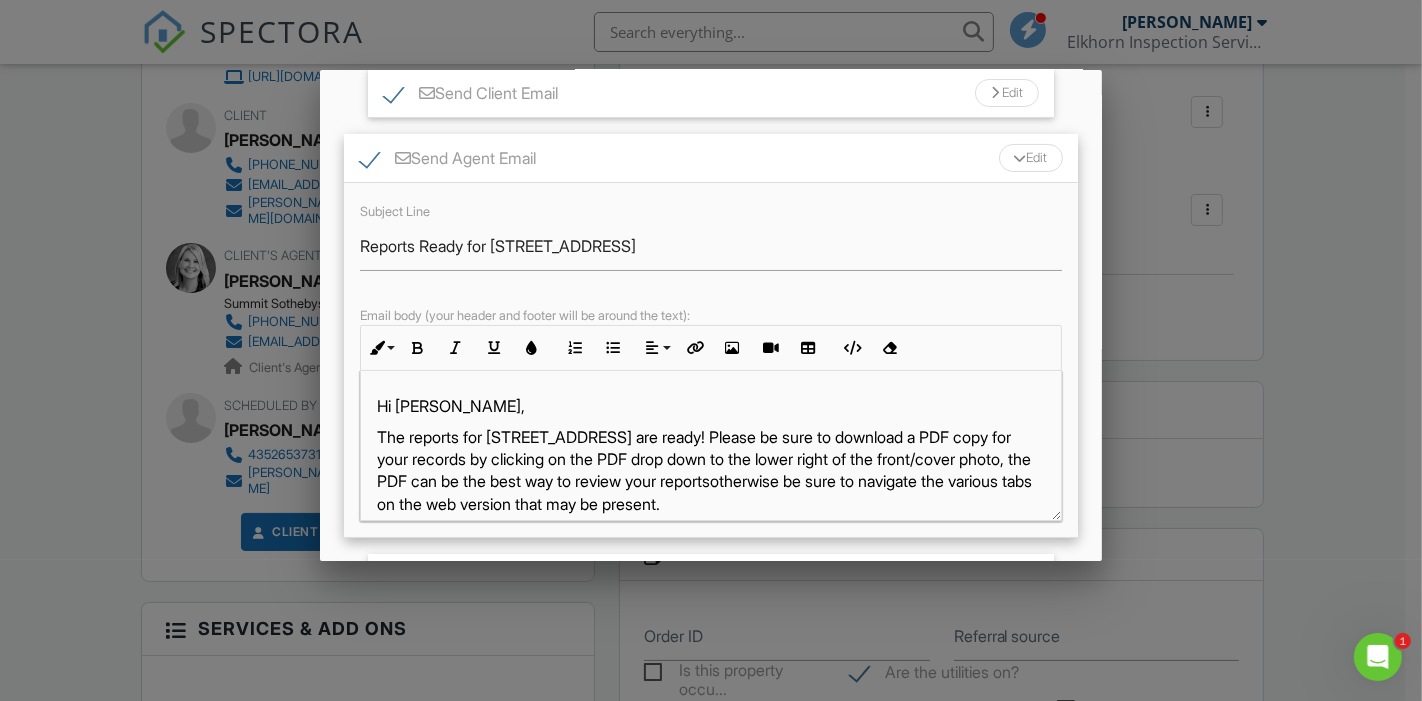 click on "Edit" at bounding box center [1031, 158] 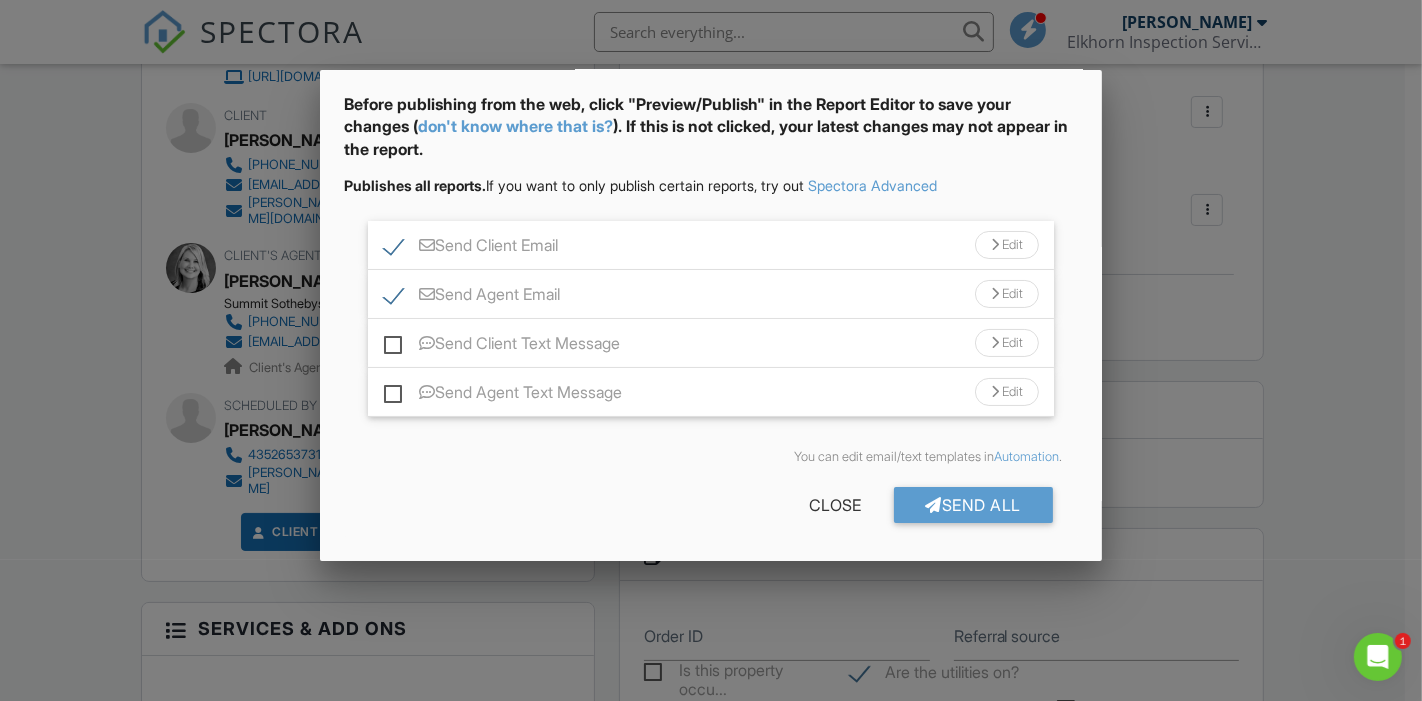 scroll, scrollTop: 76, scrollLeft: 0, axis: vertical 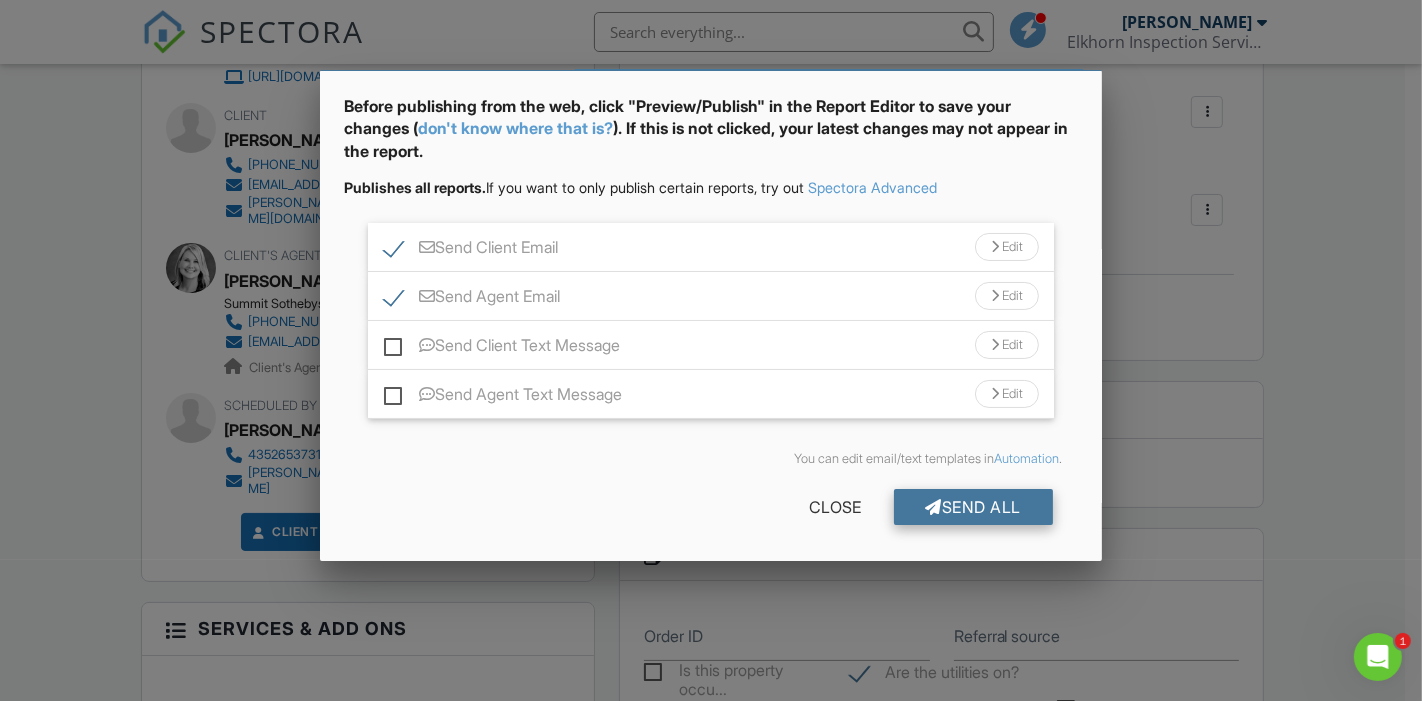 click on "Send All" at bounding box center [974, 507] 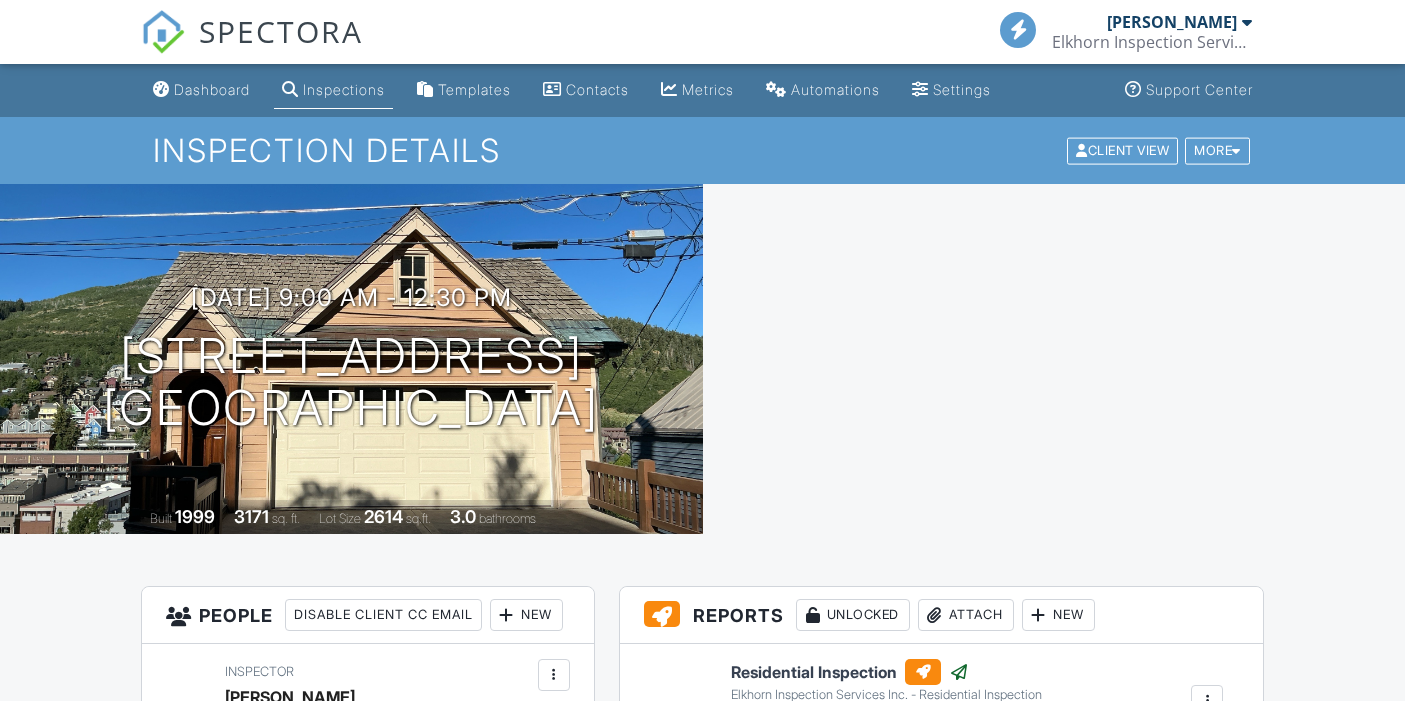 scroll, scrollTop: 697, scrollLeft: 0, axis: vertical 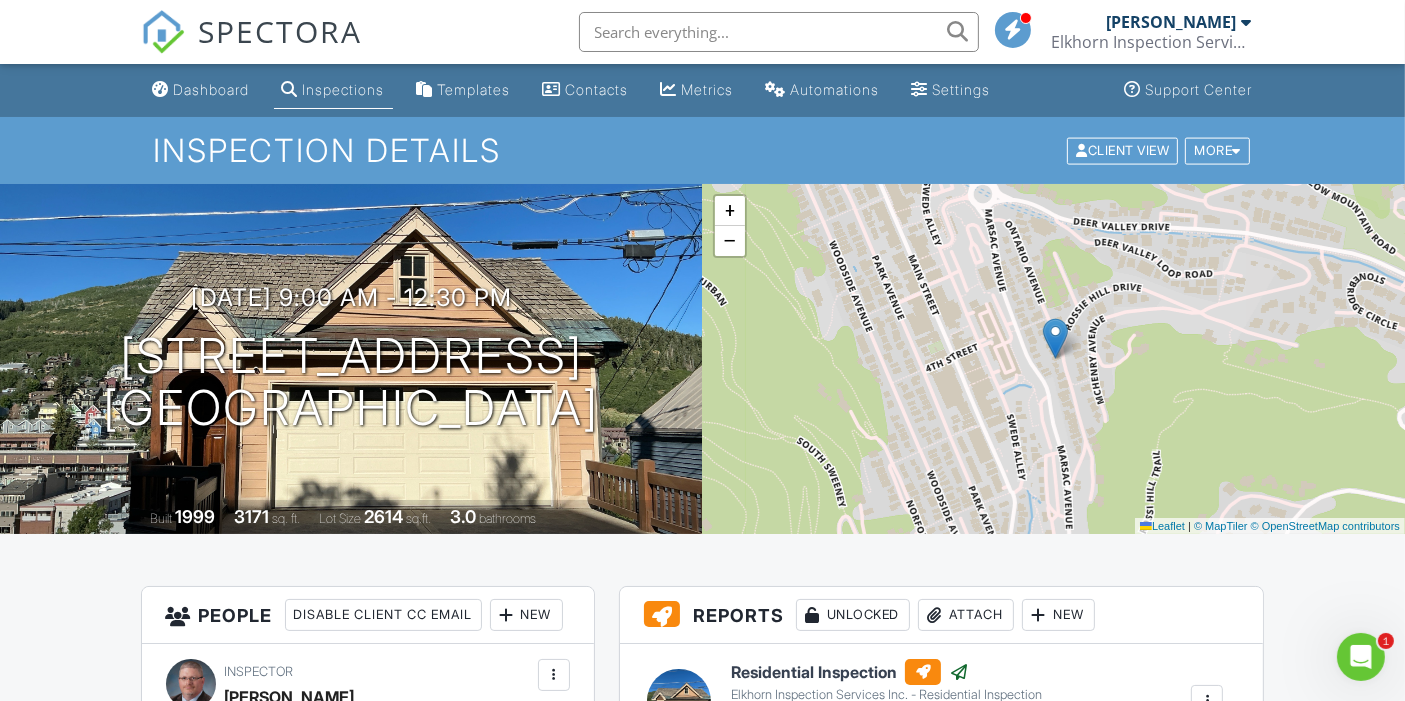 click on "Dashboard" at bounding box center (201, 90) 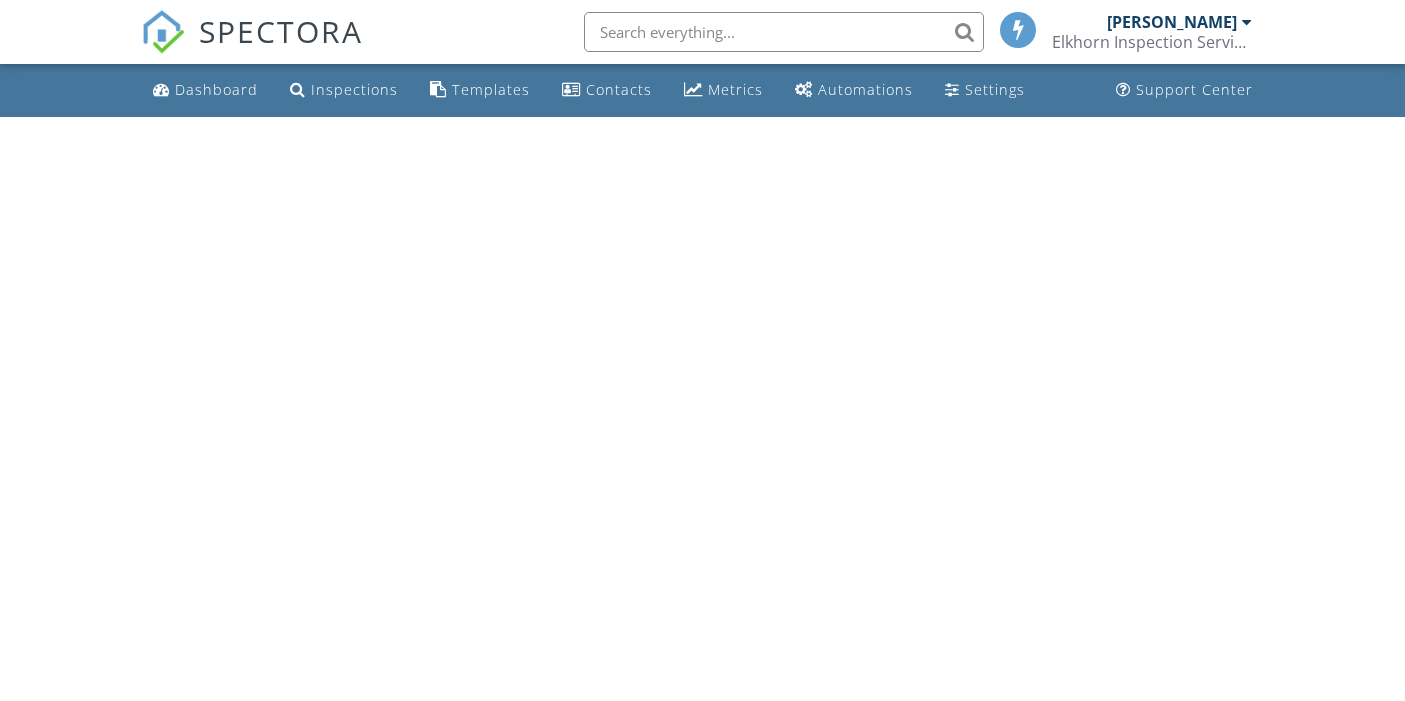 scroll, scrollTop: 0, scrollLeft: 0, axis: both 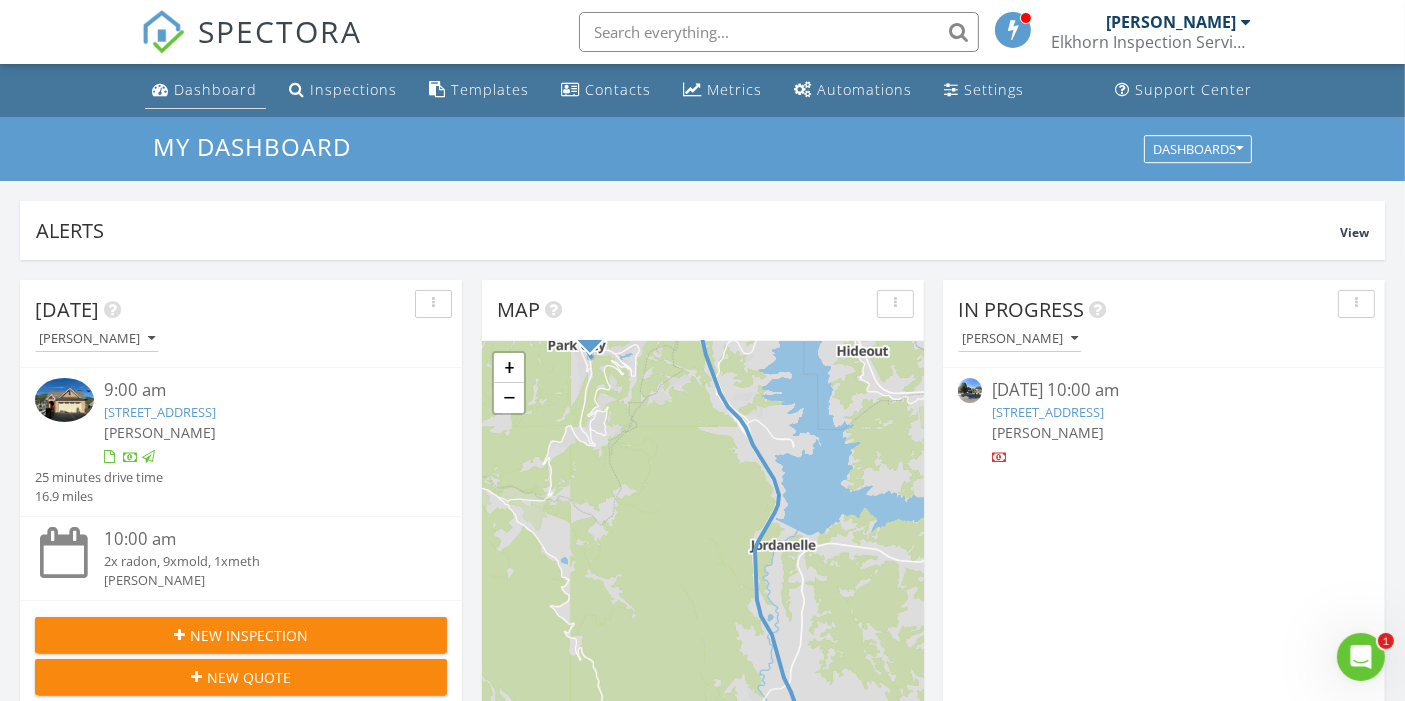 click on "Dashboard" at bounding box center [216, 89] 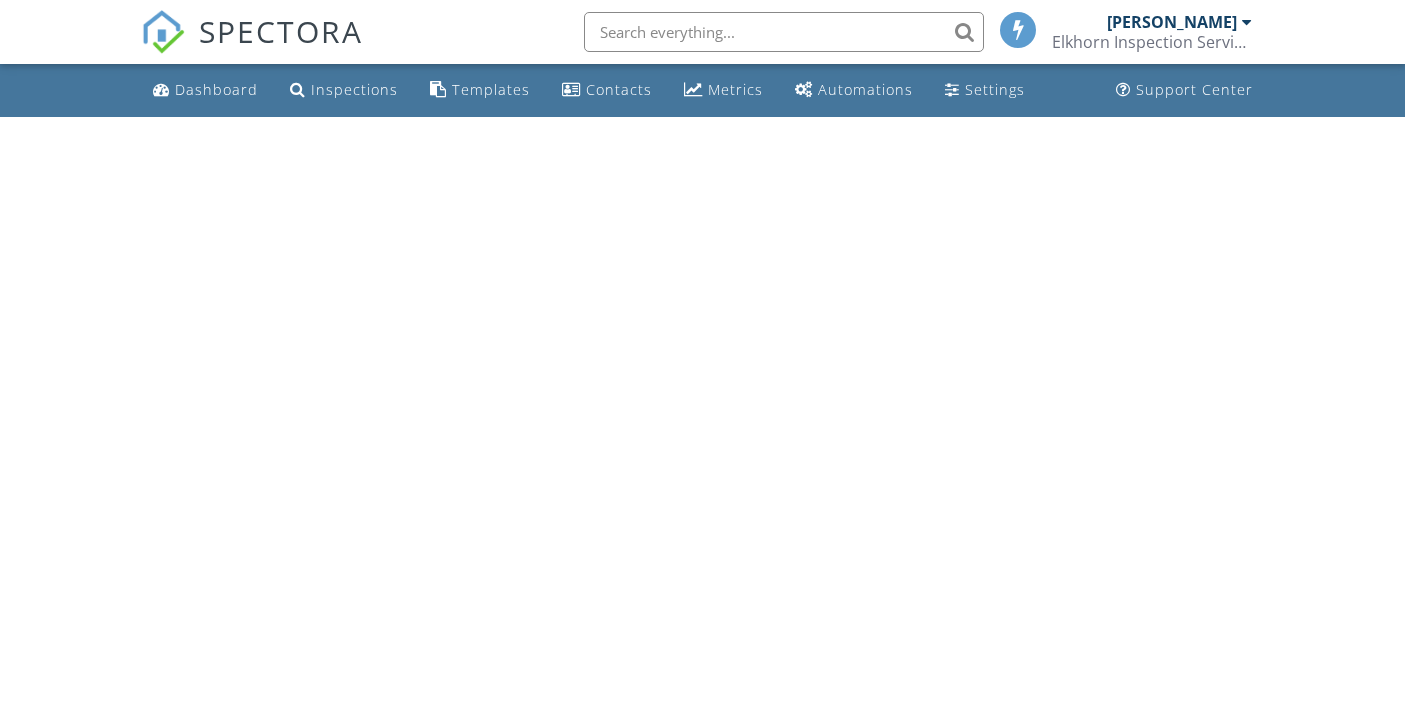scroll, scrollTop: 0, scrollLeft: 0, axis: both 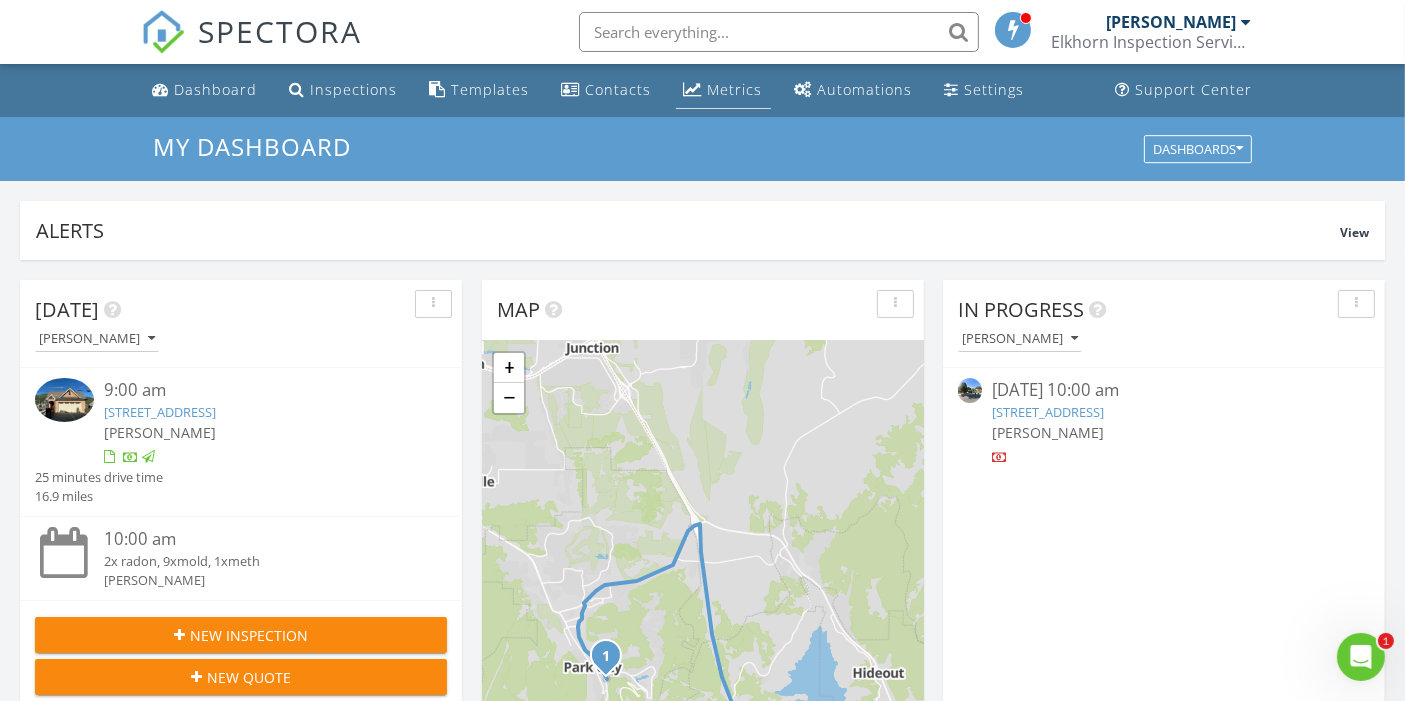click on "Metrics" at bounding box center [735, 89] 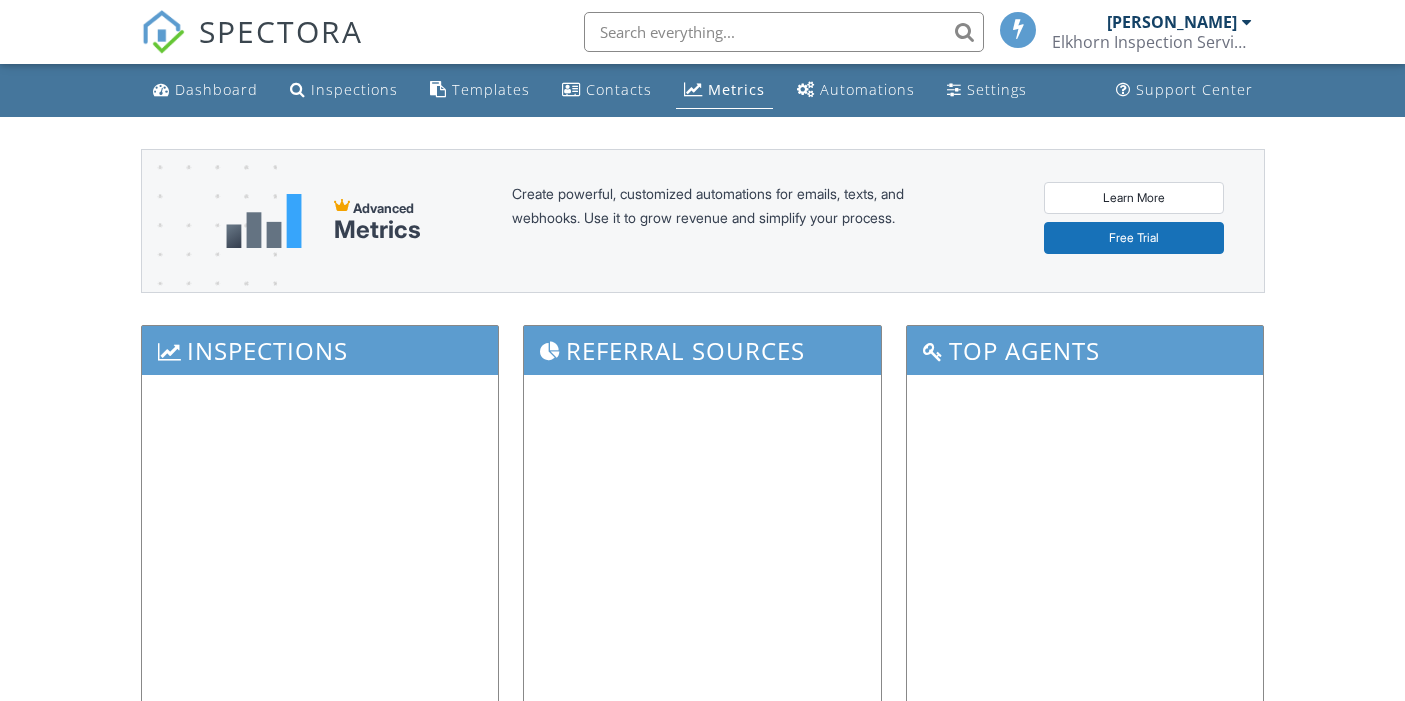 scroll, scrollTop: 0, scrollLeft: 0, axis: both 